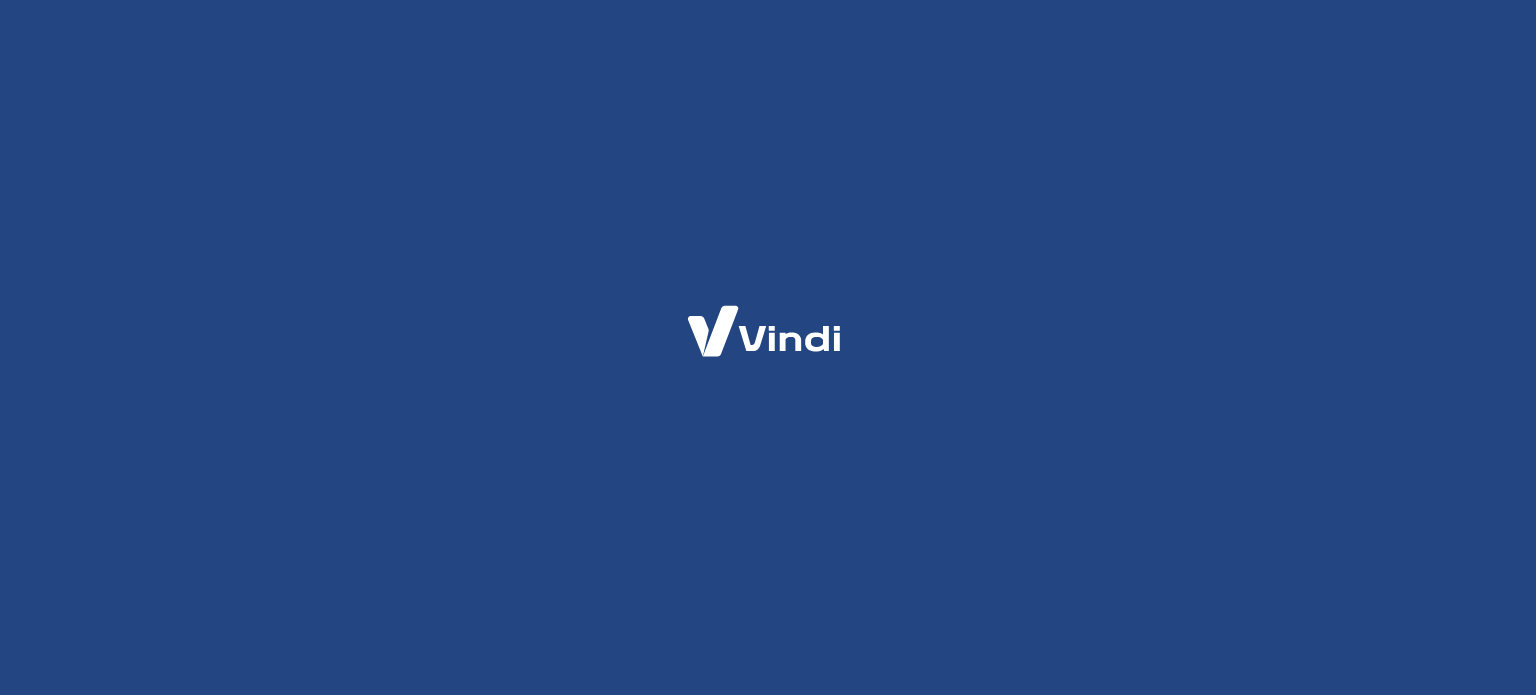 scroll, scrollTop: 0, scrollLeft: 0, axis: both 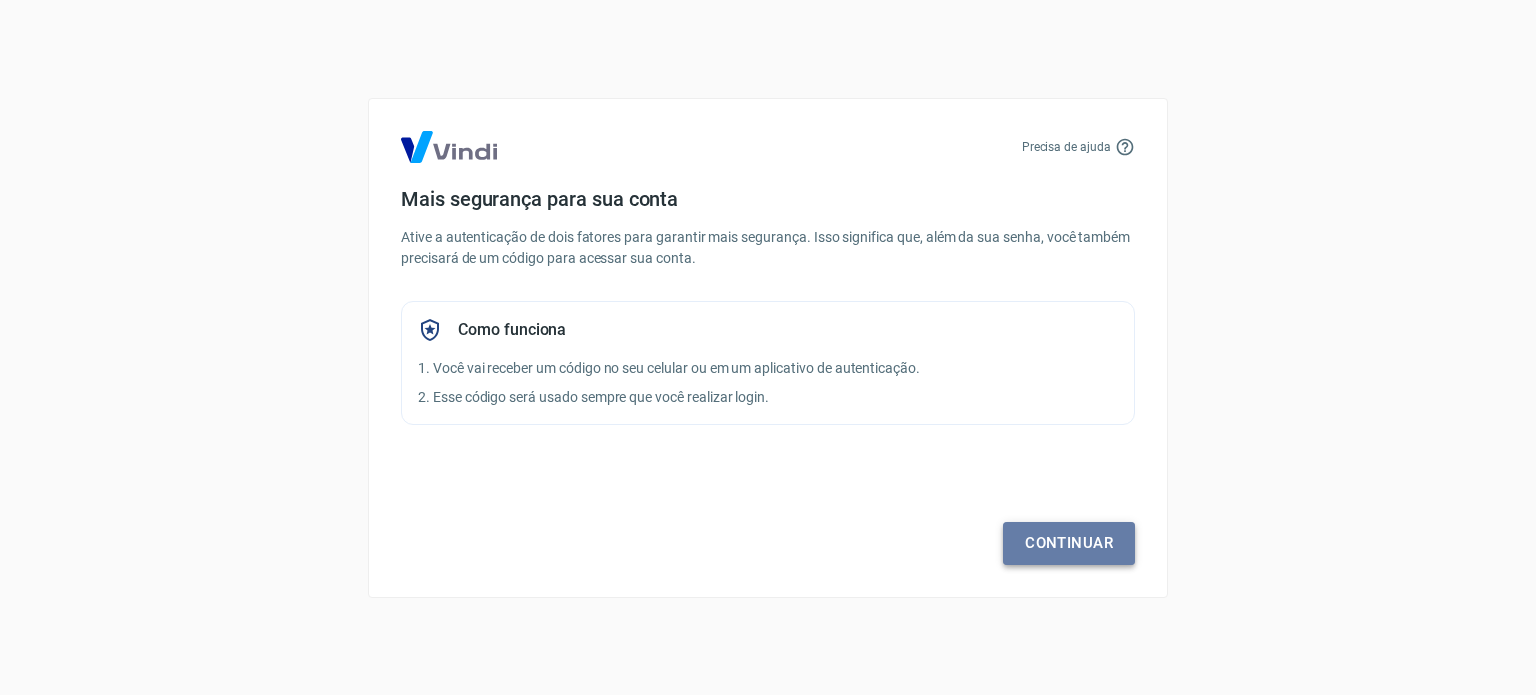 click on "Continuar" at bounding box center [1069, 543] 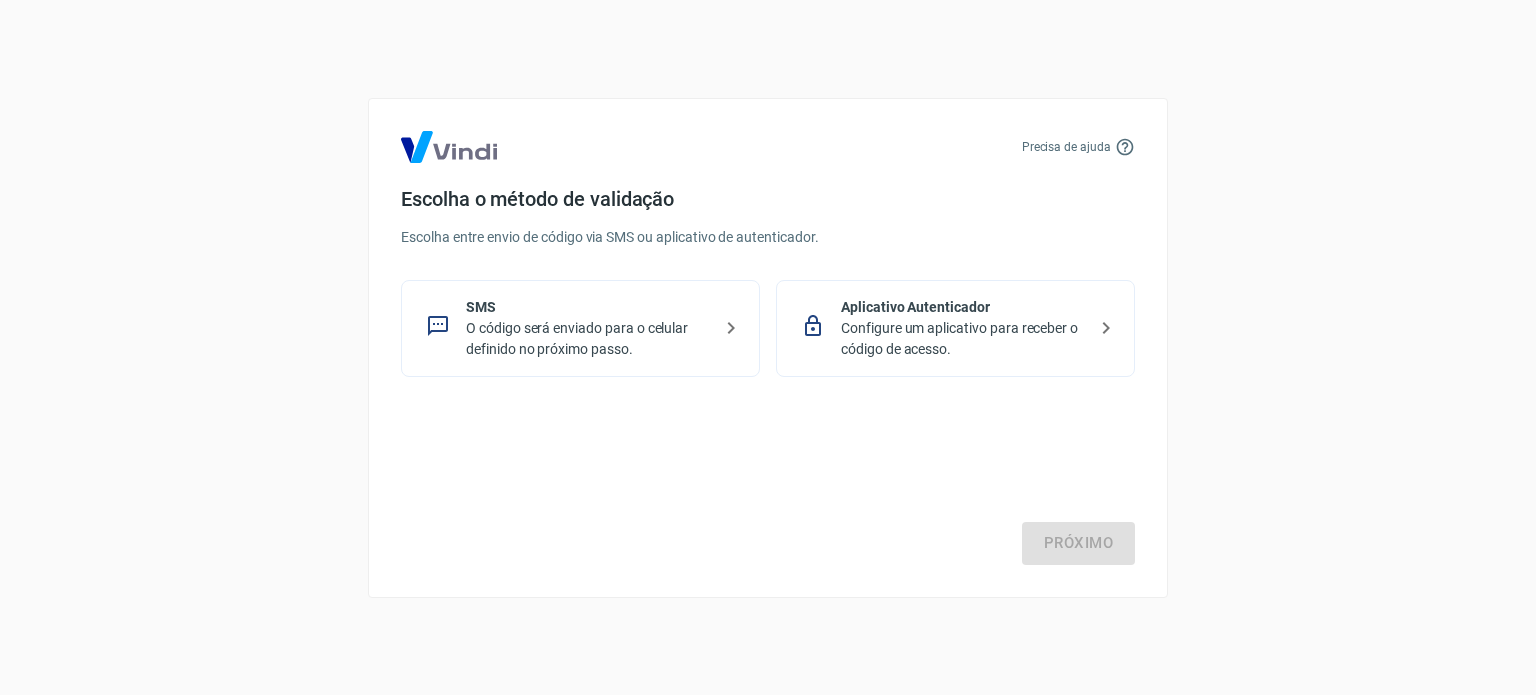 click on "Próximo" at bounding box center (768, 483) 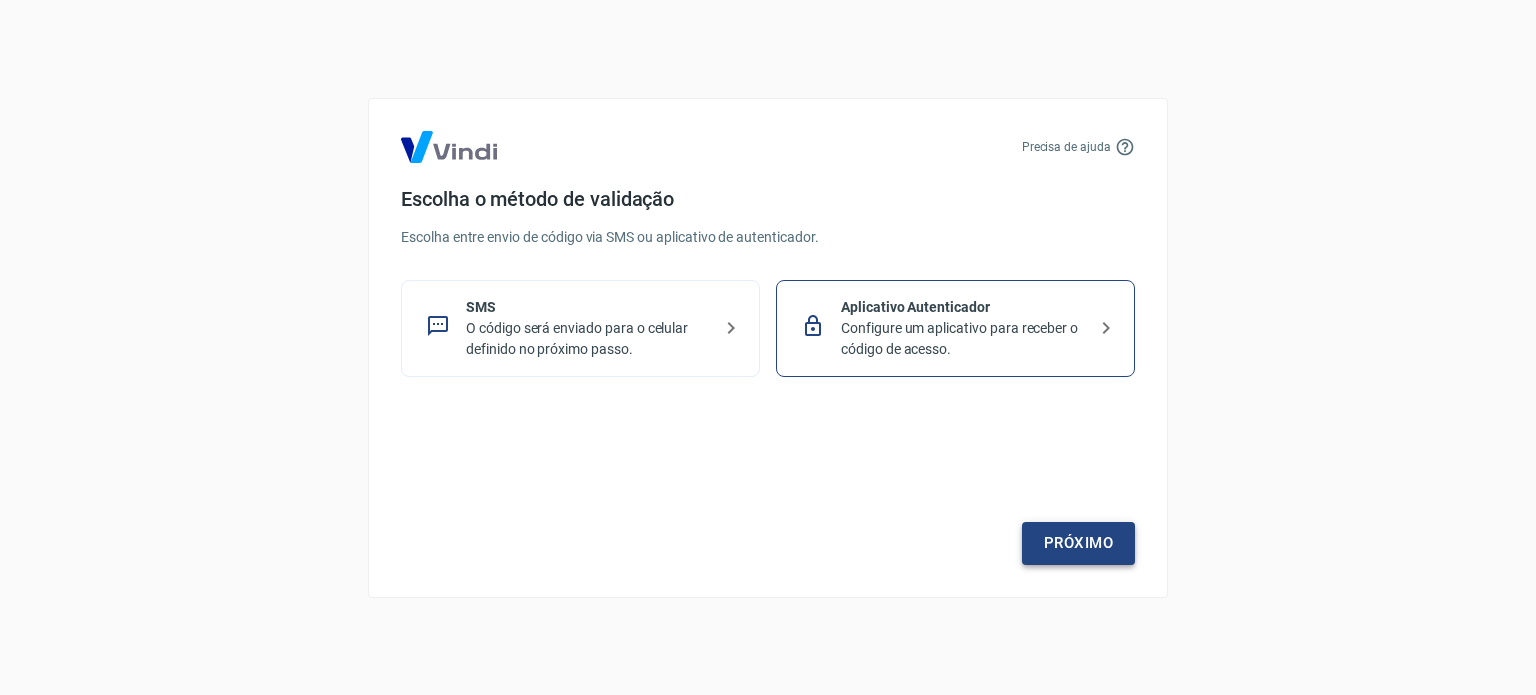 click on "Próximo" at bounding box center (1078, 543) 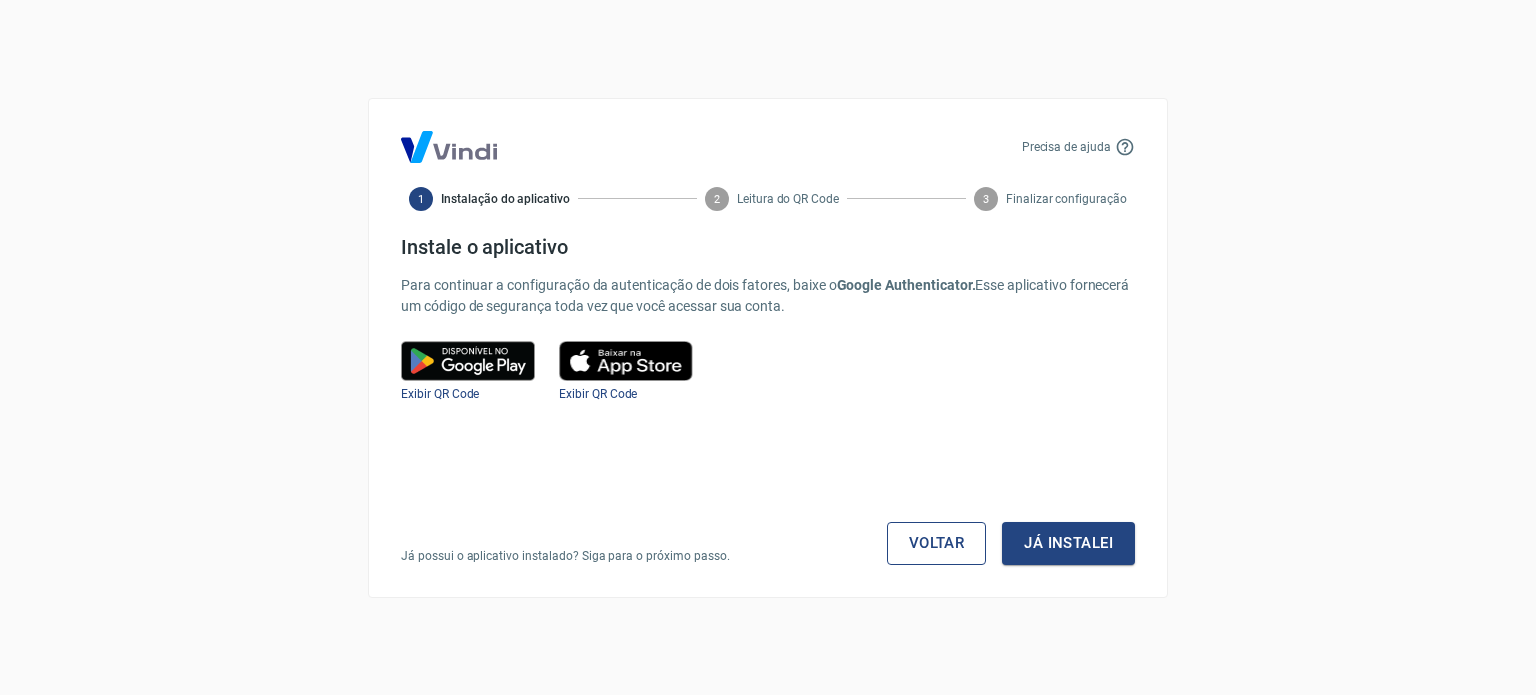 click on "Voltar" at bounding box center [937, 543] 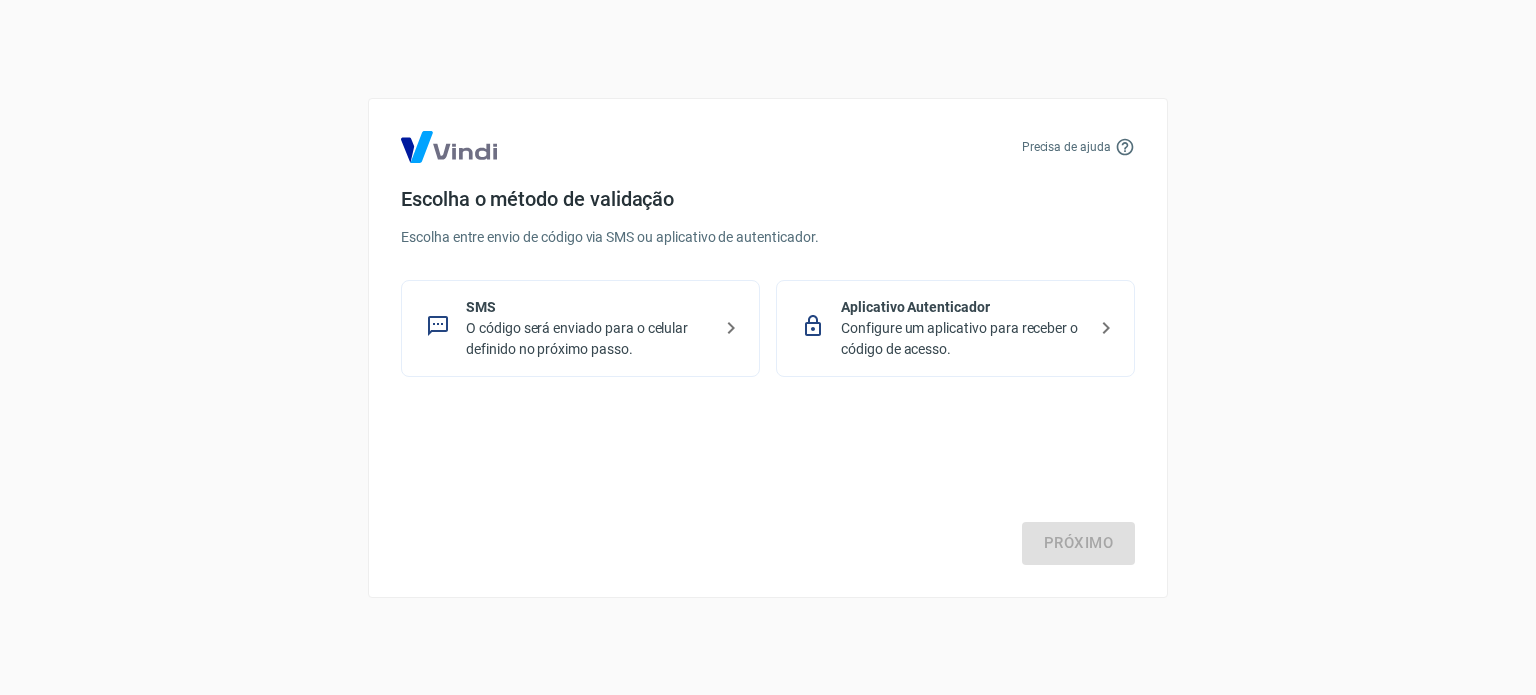 click on "O código será enviado para o celular definido no próximo passo." at bounding box center [588, 339] 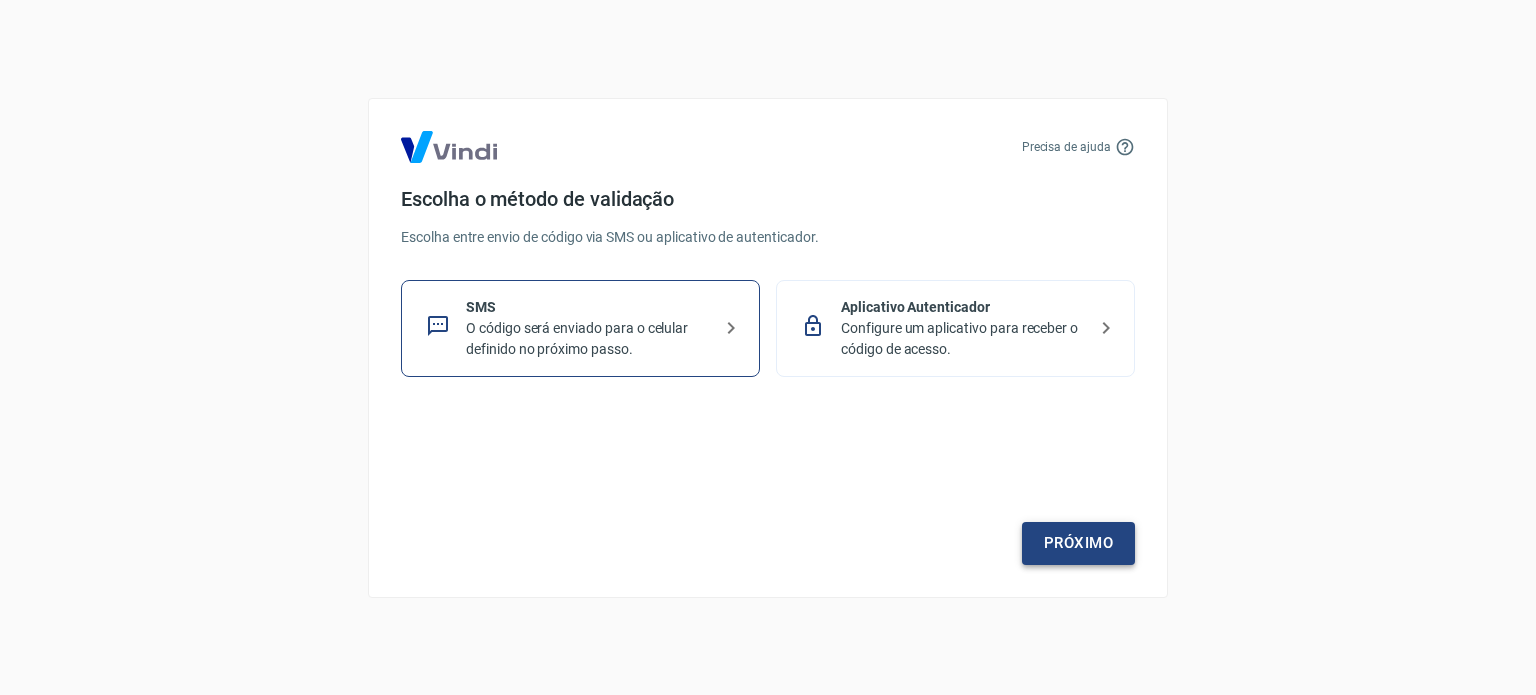 click on "Próximo" at bounding box center [1078, 543] 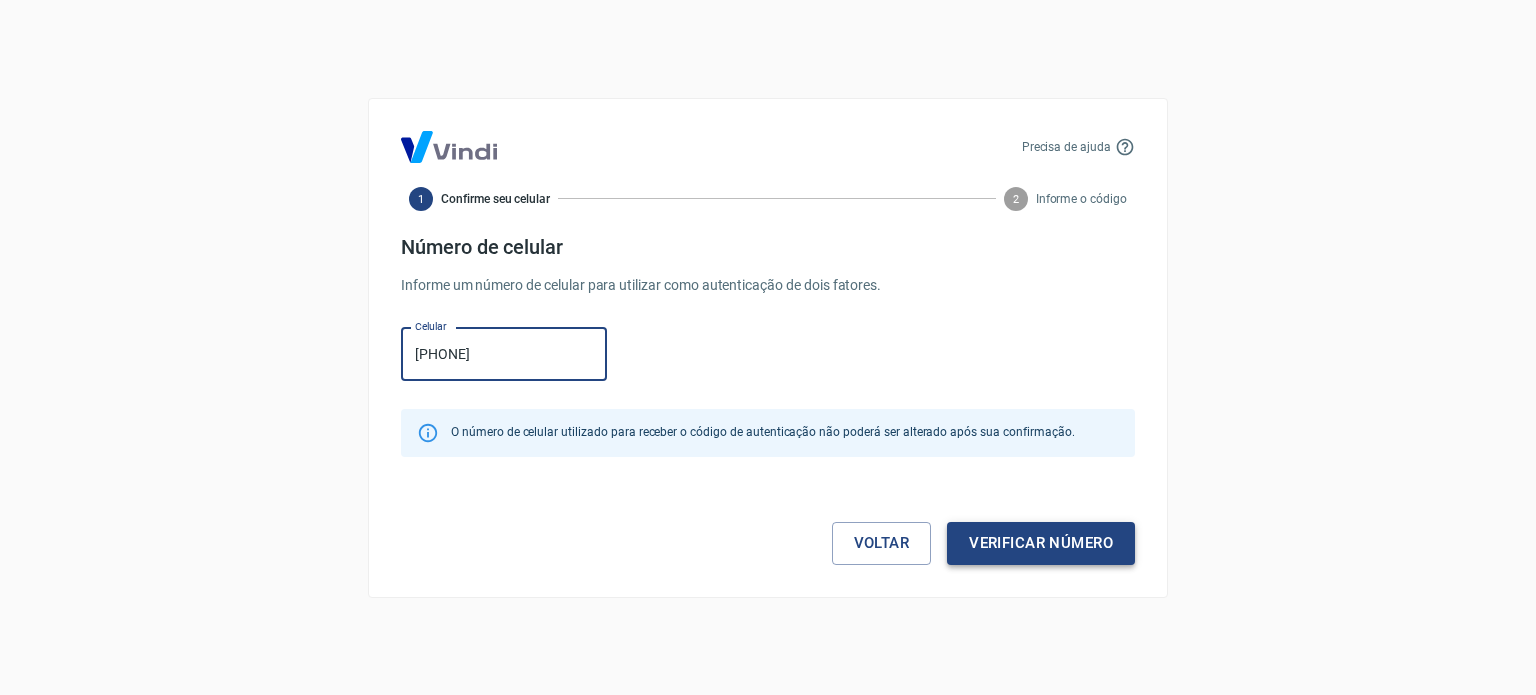 type on "[PHONE]" 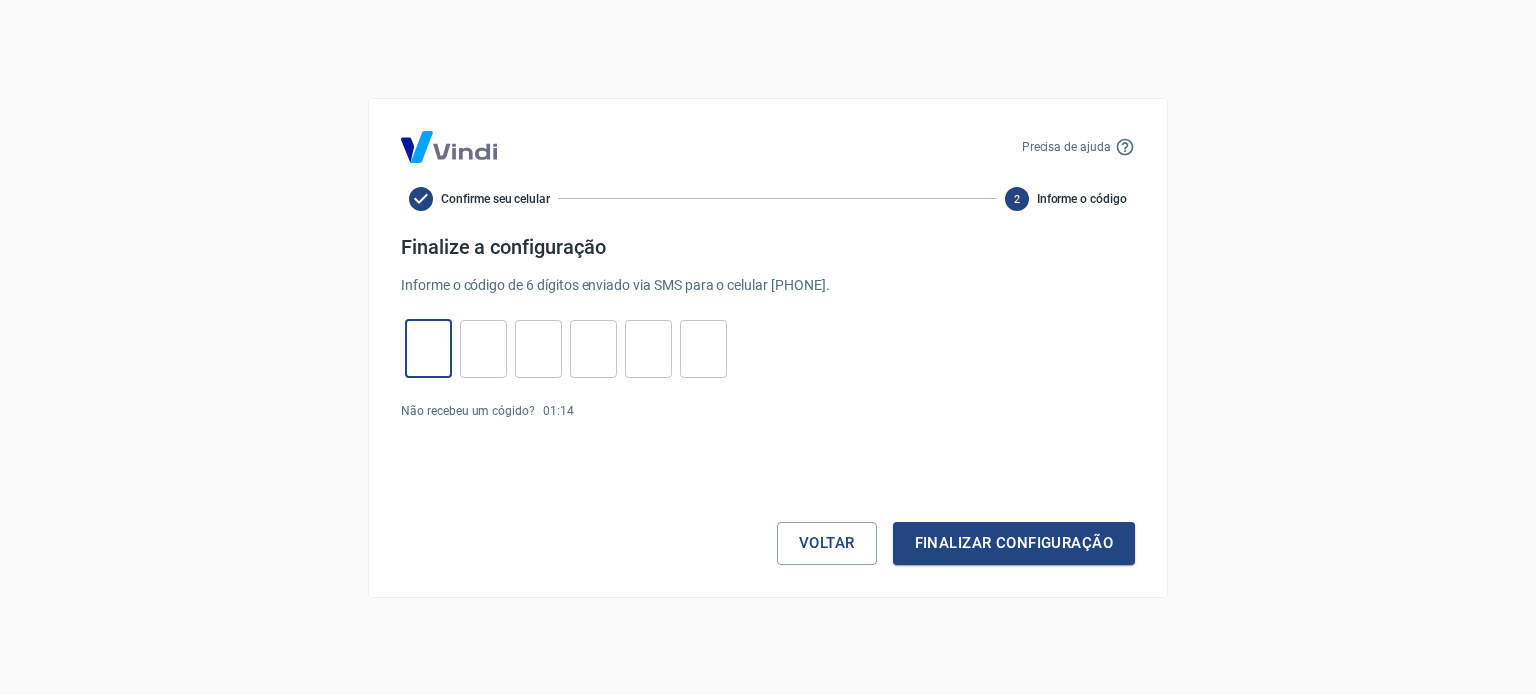 click at bounding box center (428, 348) 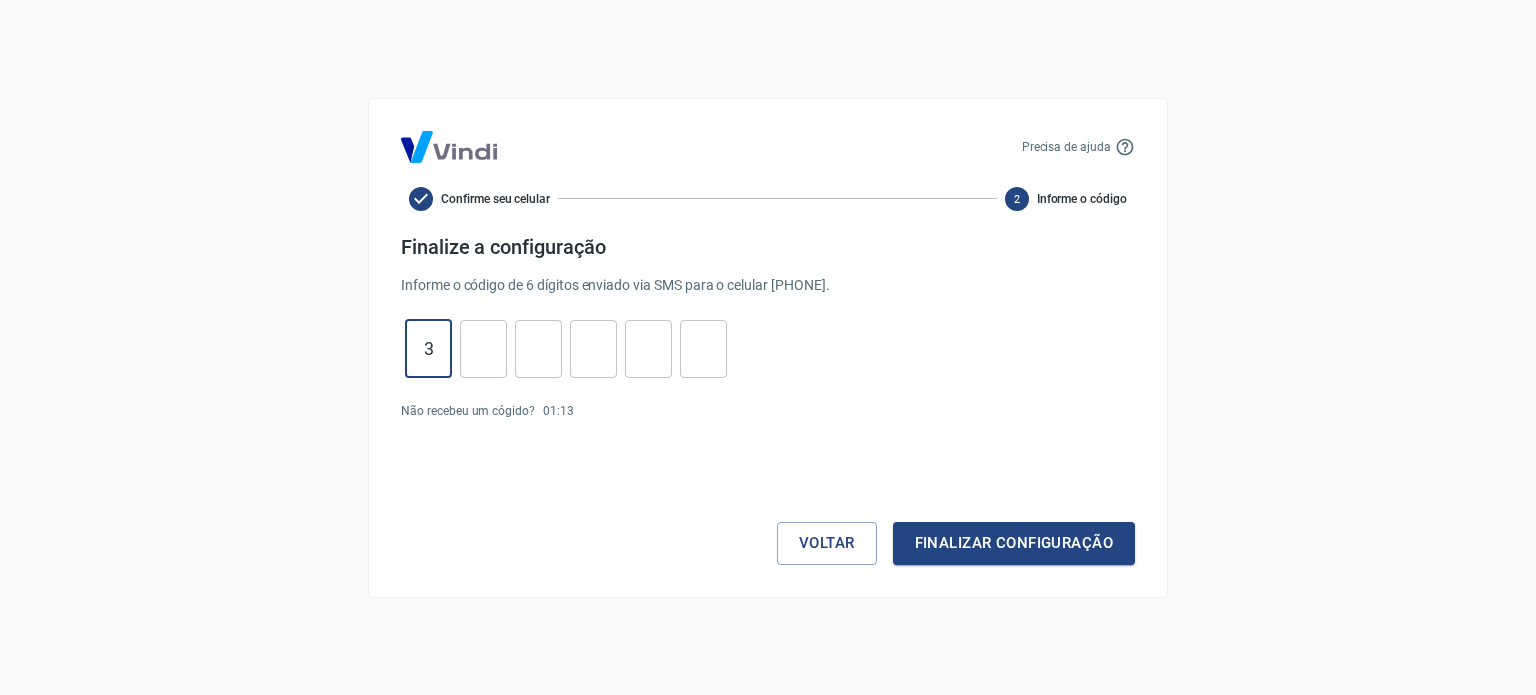 type on "3" 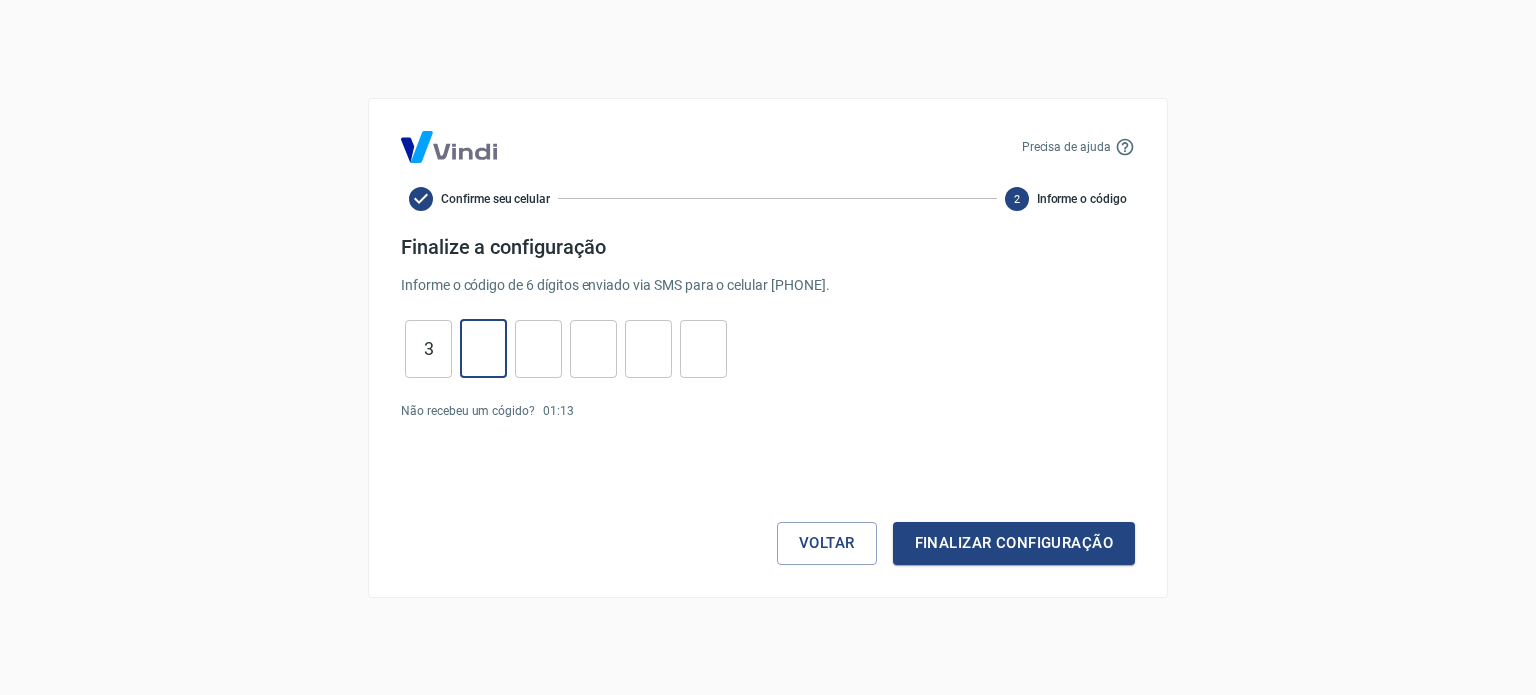 type on "4" 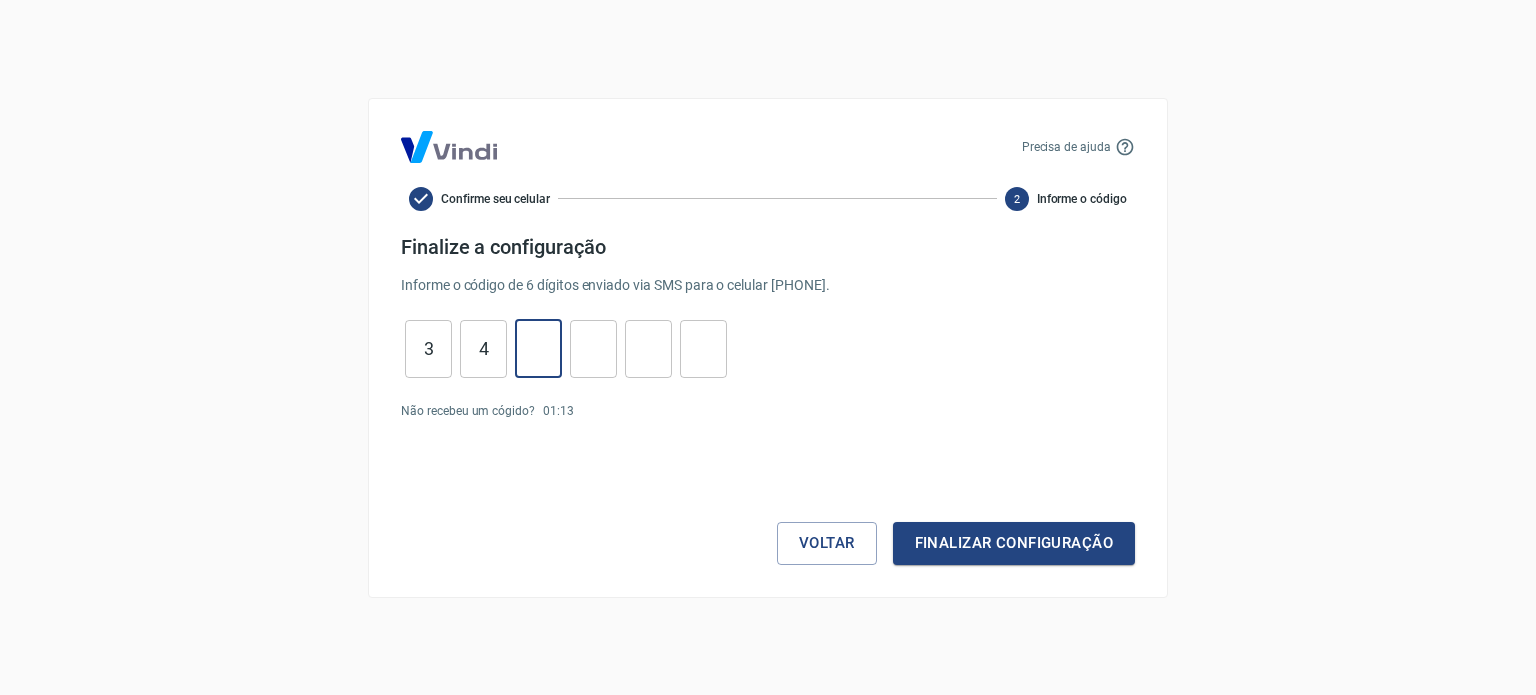 type on "3" 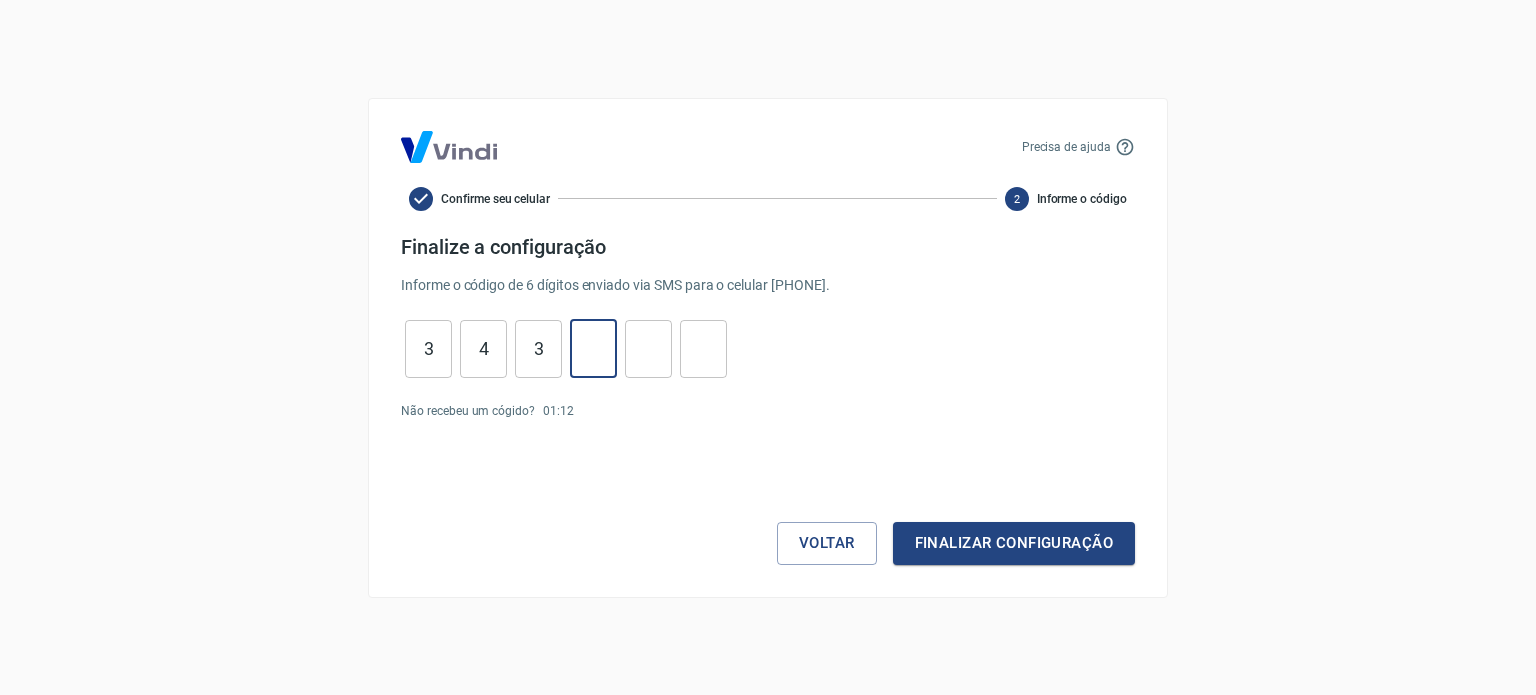 type on "7" 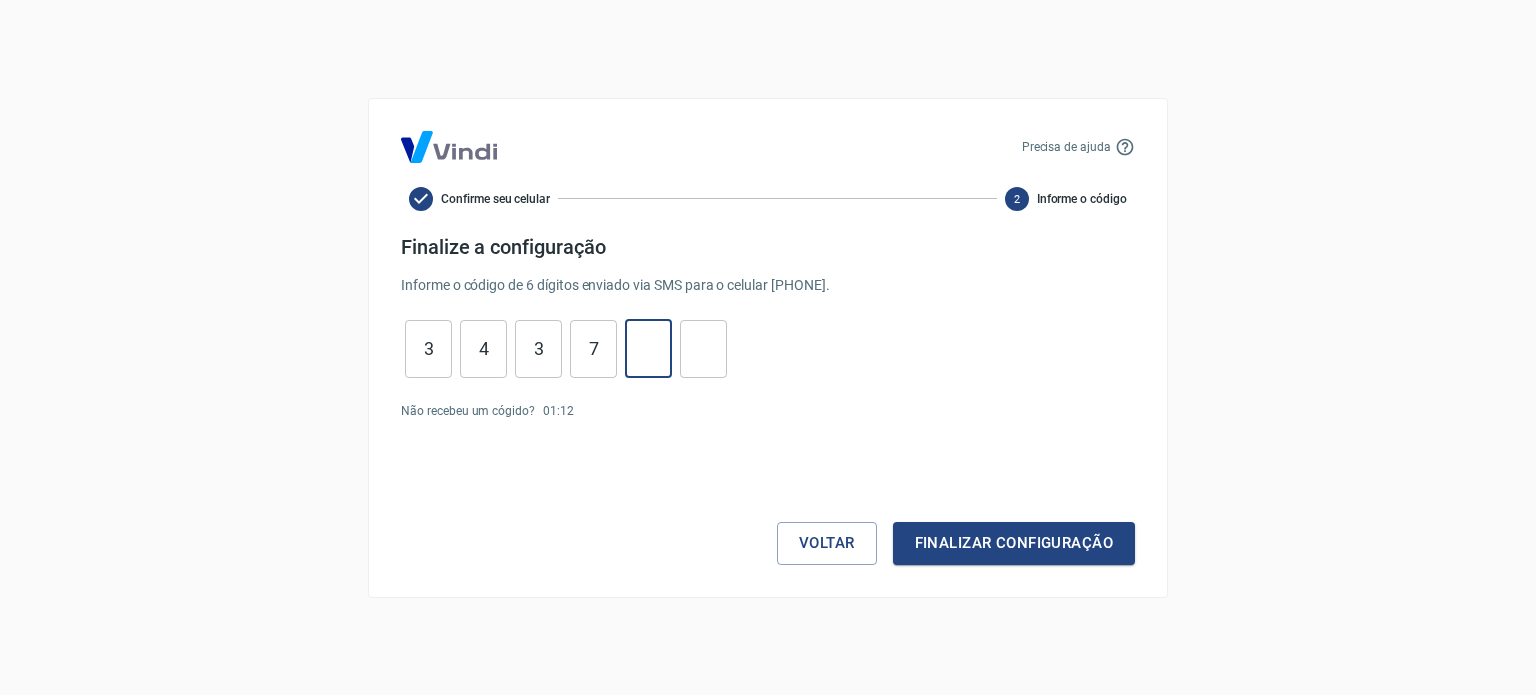 type on "9" 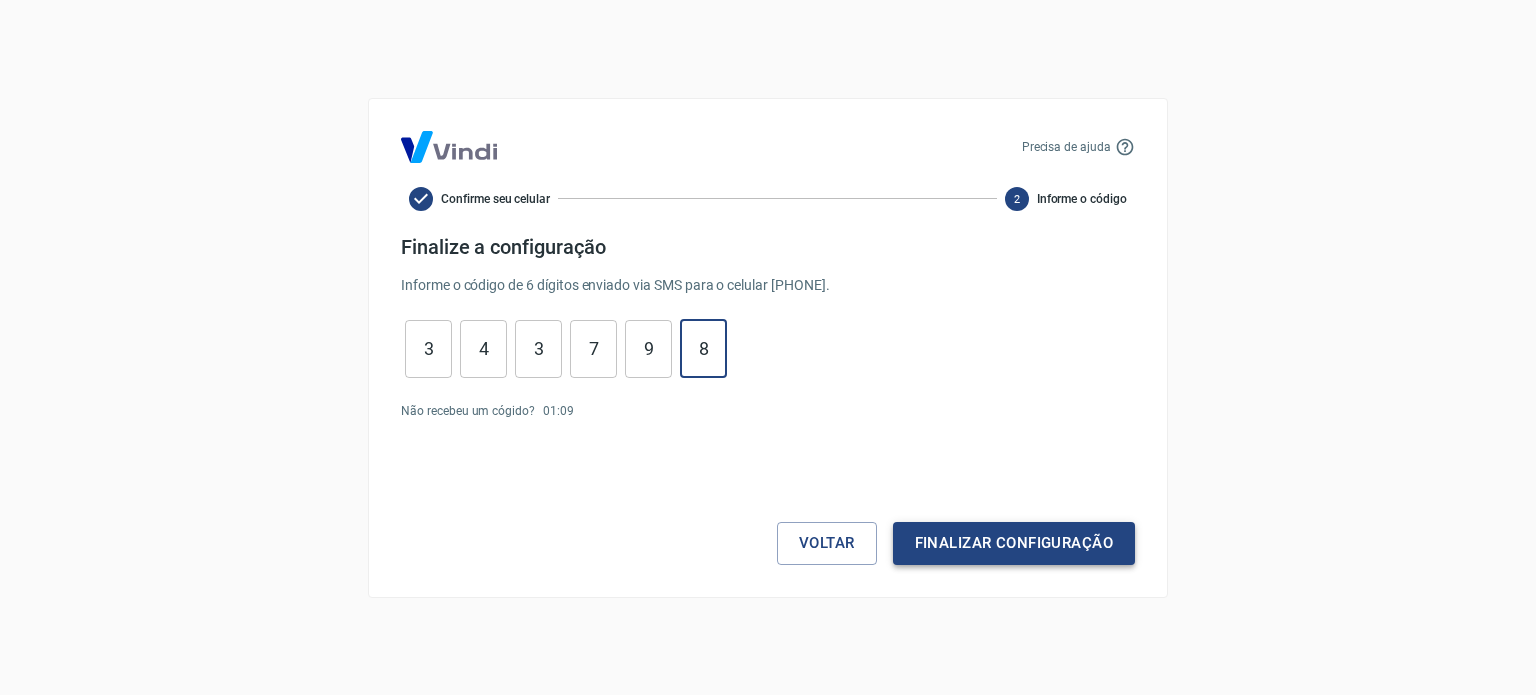 type on "8" 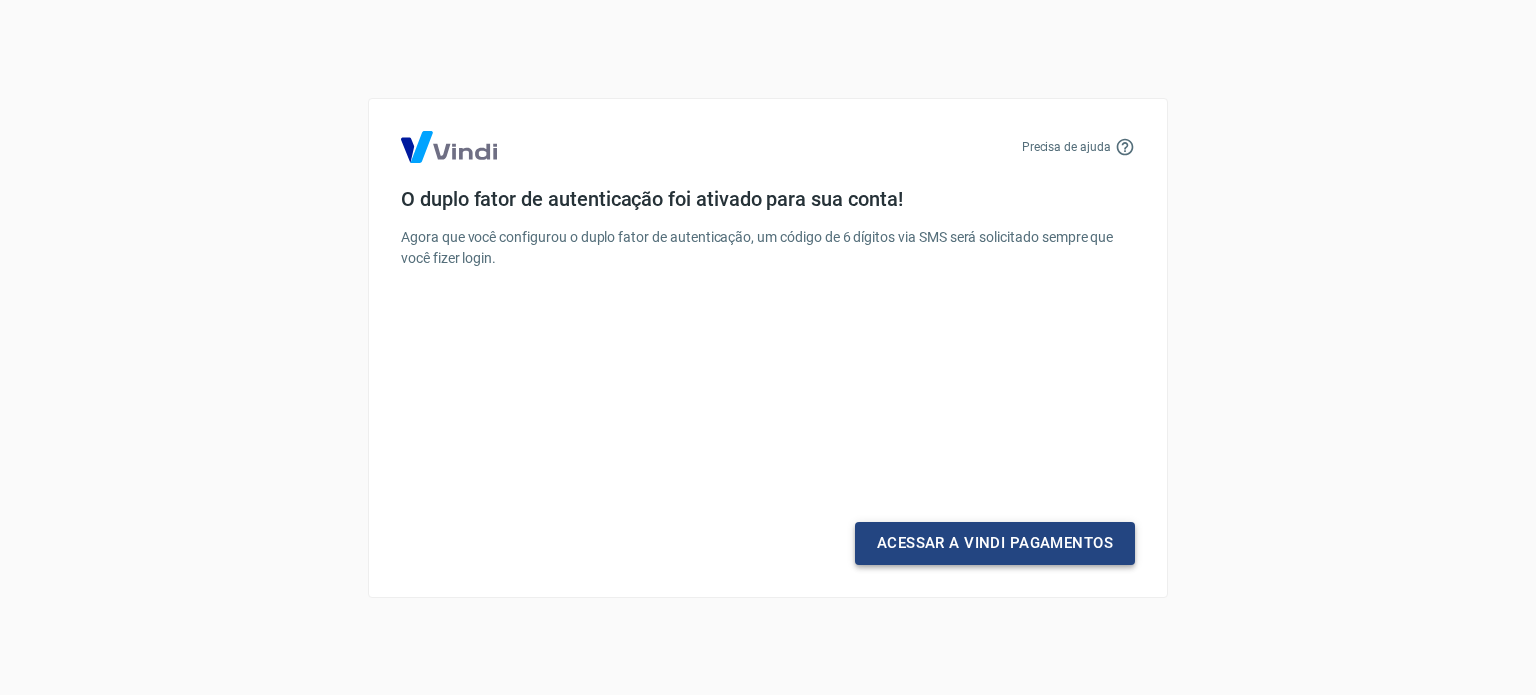 click on "Acessar a Vindi Pagamentos" at bounding box center [995, 543] 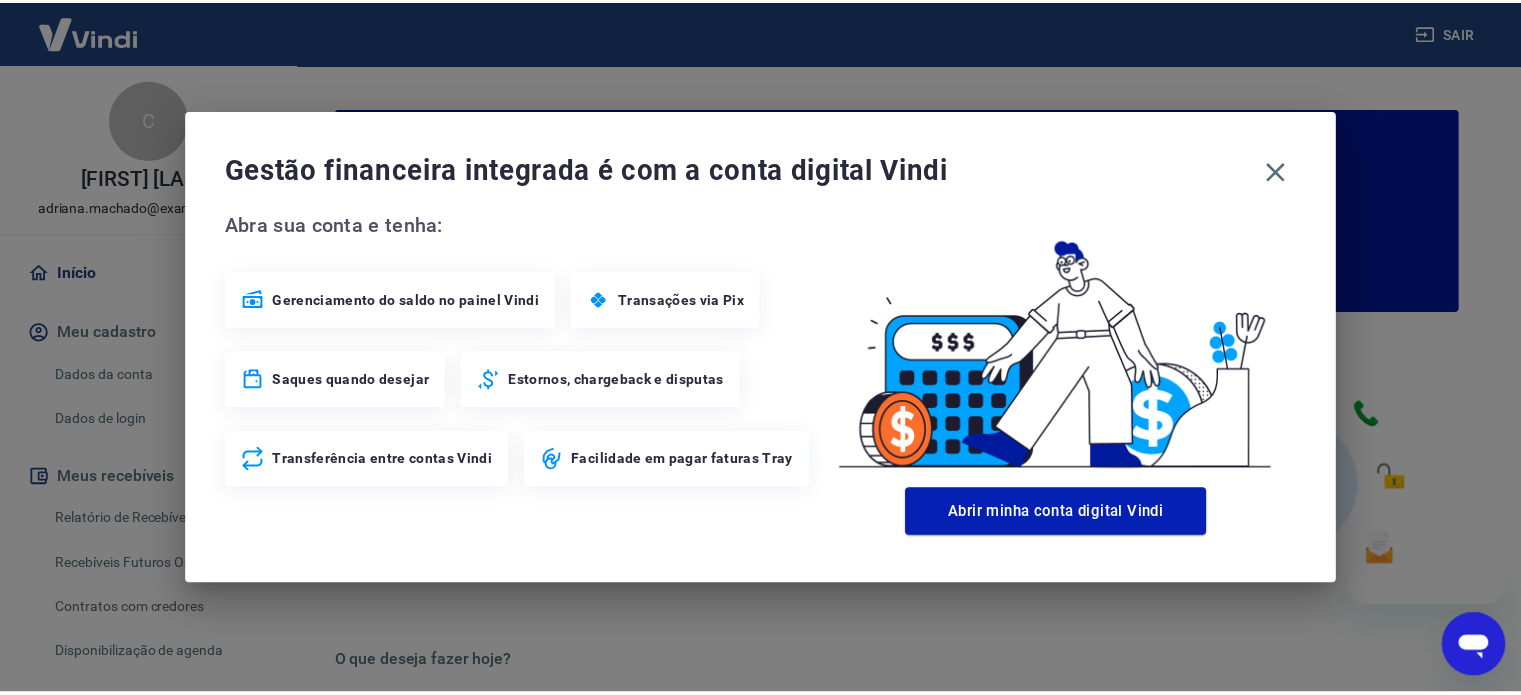 scroll, scrollTop: 0, scrollLeft: 0, axis: both 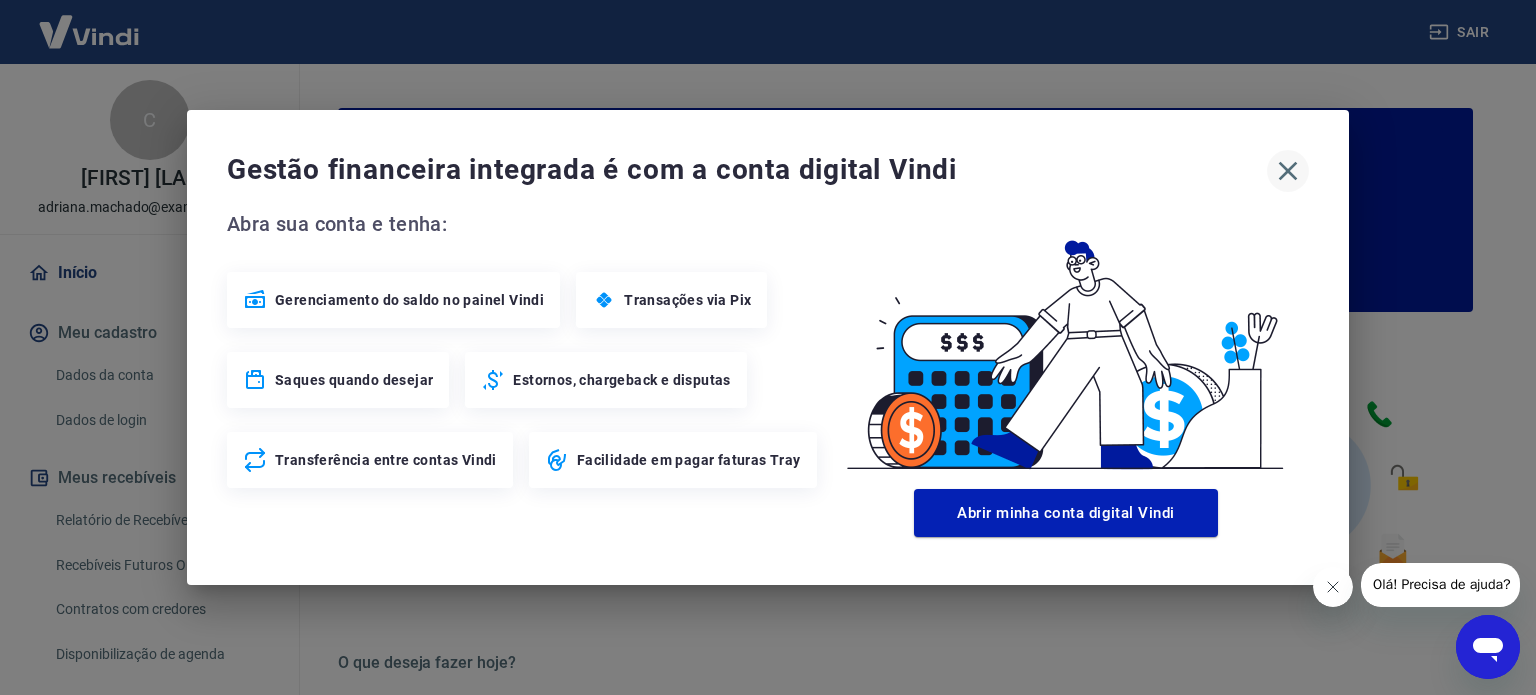 click 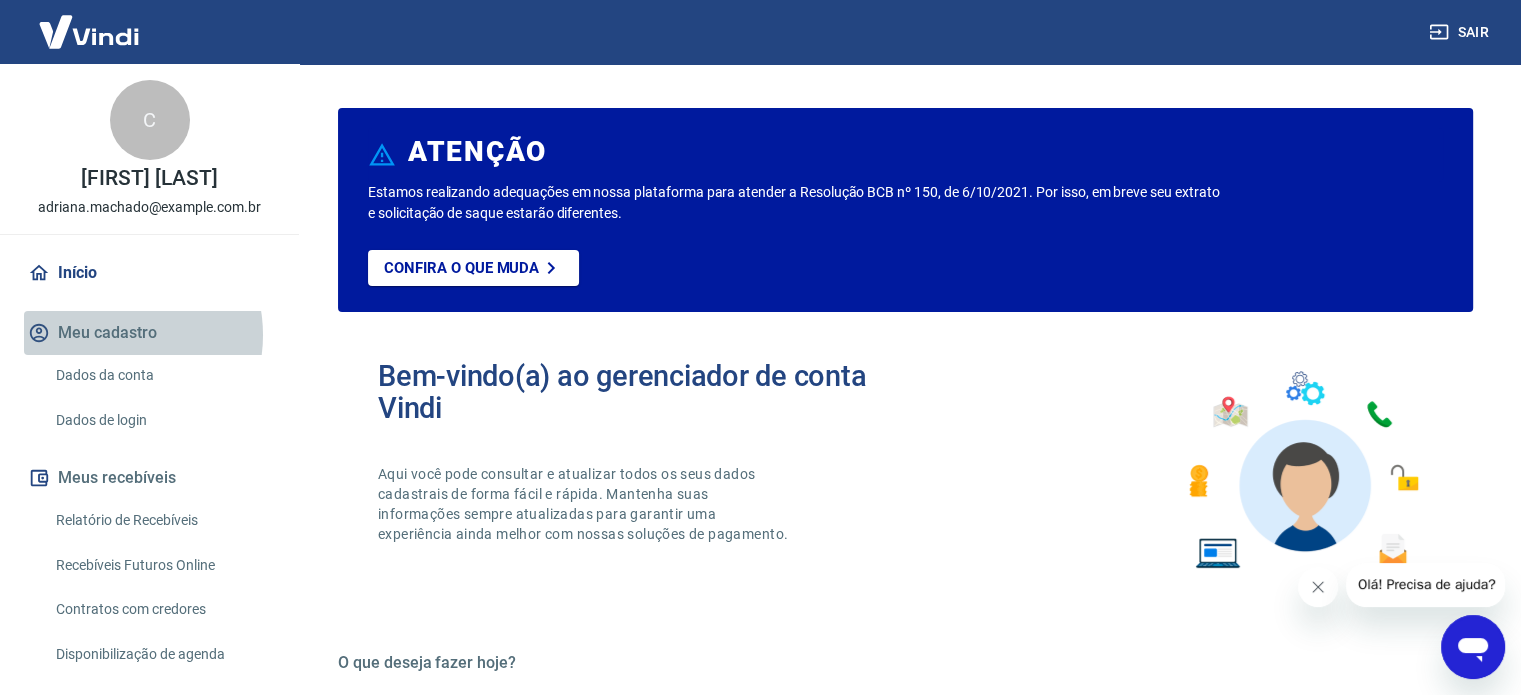 click on "Meu cadastro" at bounding box center [149, 333] 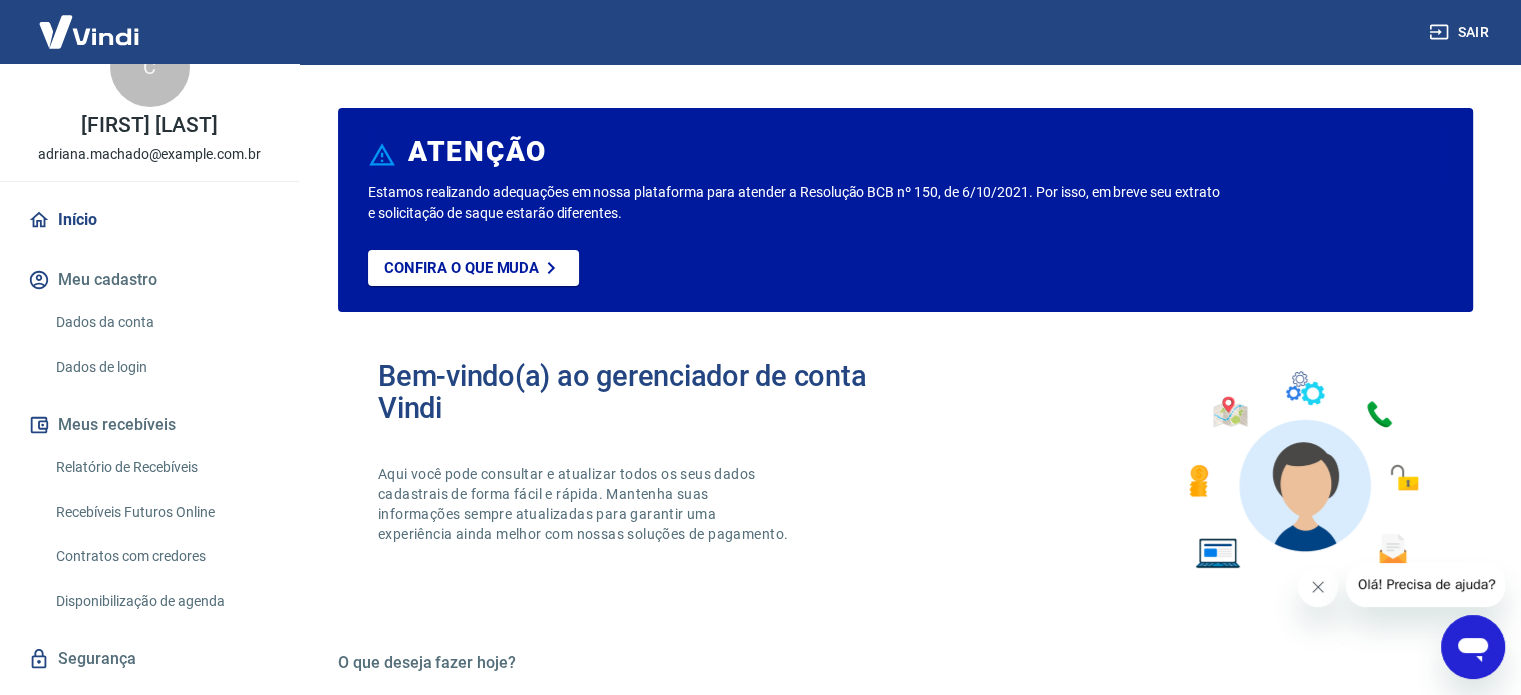 scroll, scrollTop: 98, scrollLeft: 0, axis: vertical 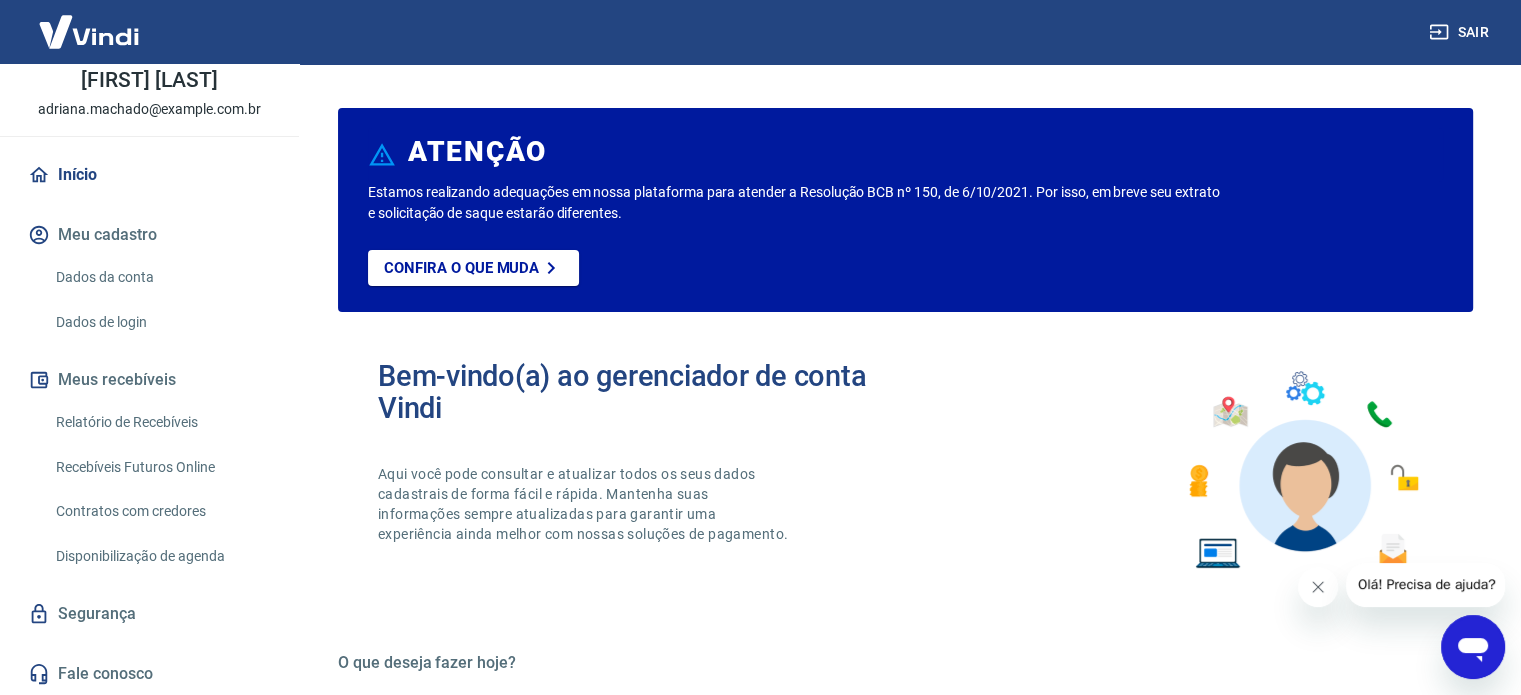 click on "Dados da conta" at bounding box center (161, 277) 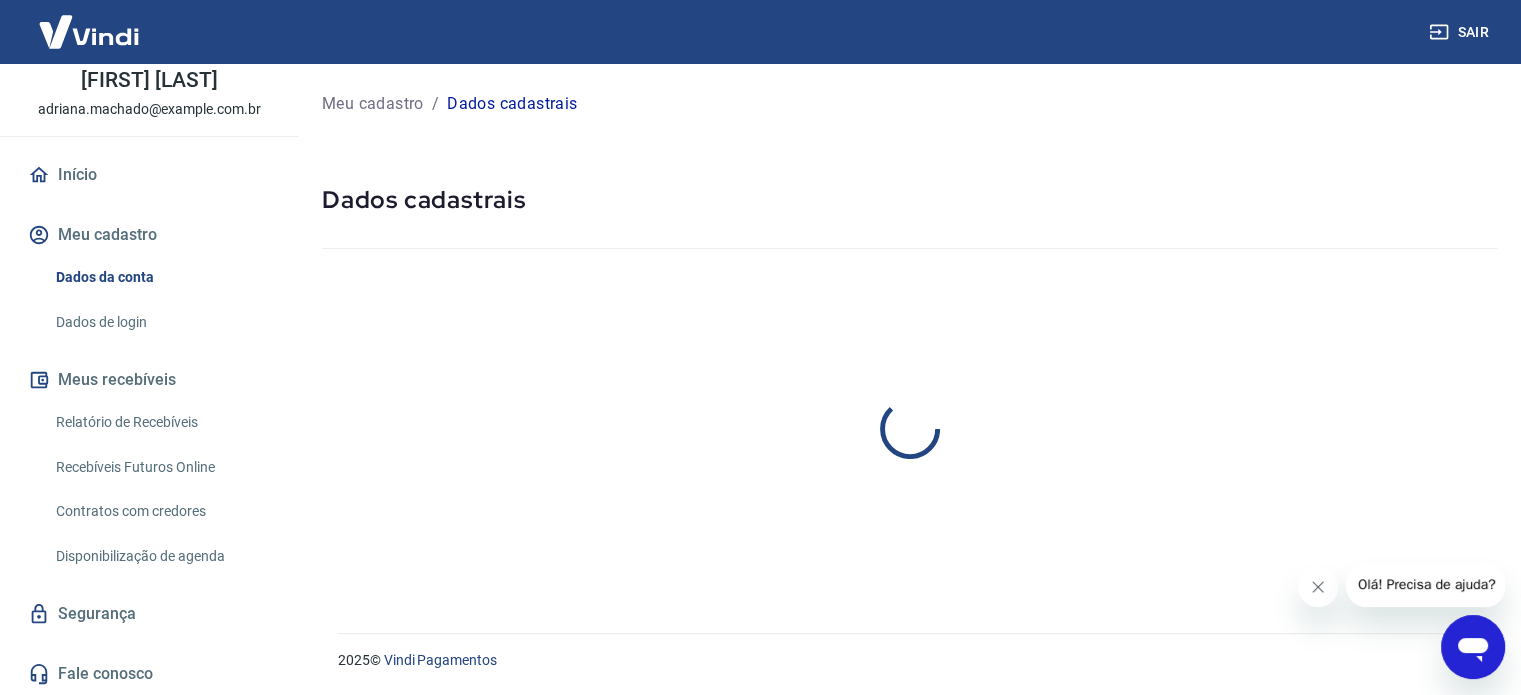 select on "SC" 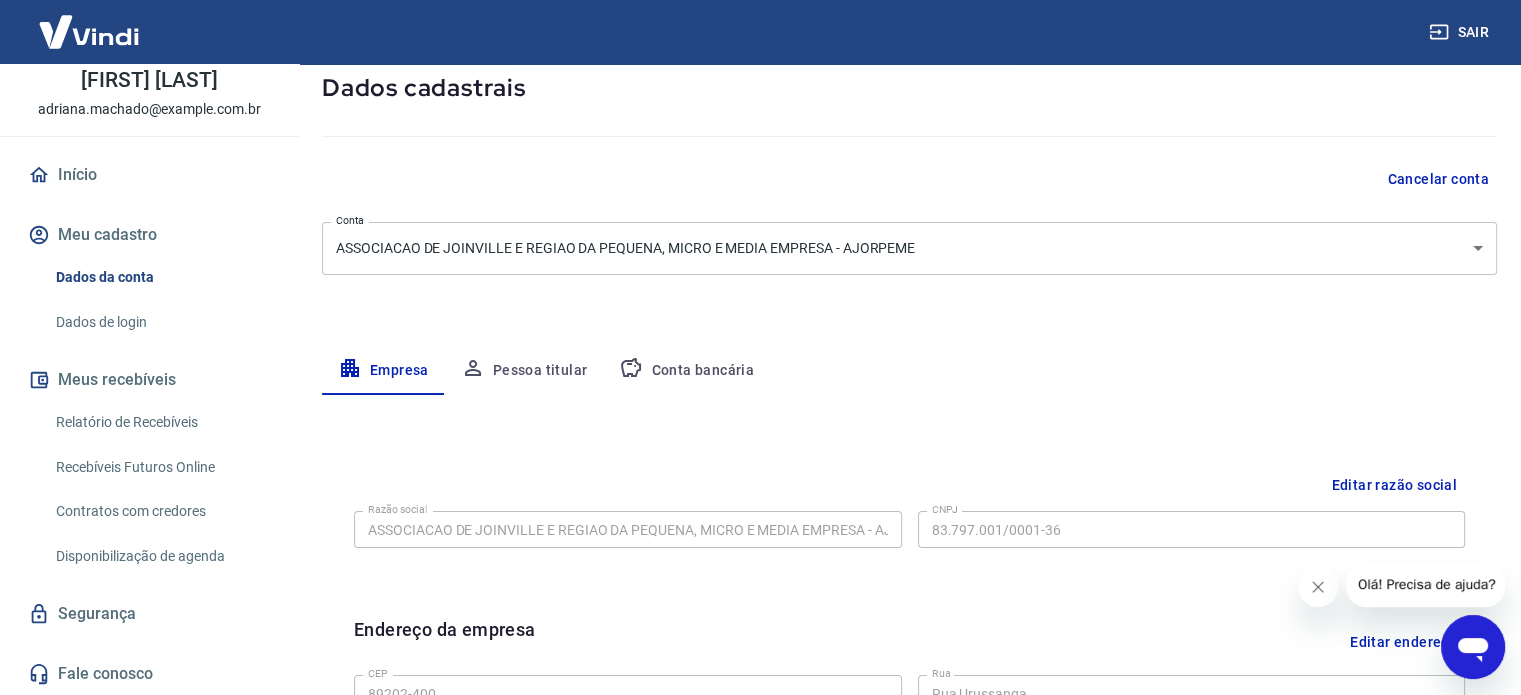 scroll, scrollTop: 100, scrollLeft: 0, axis: vertical 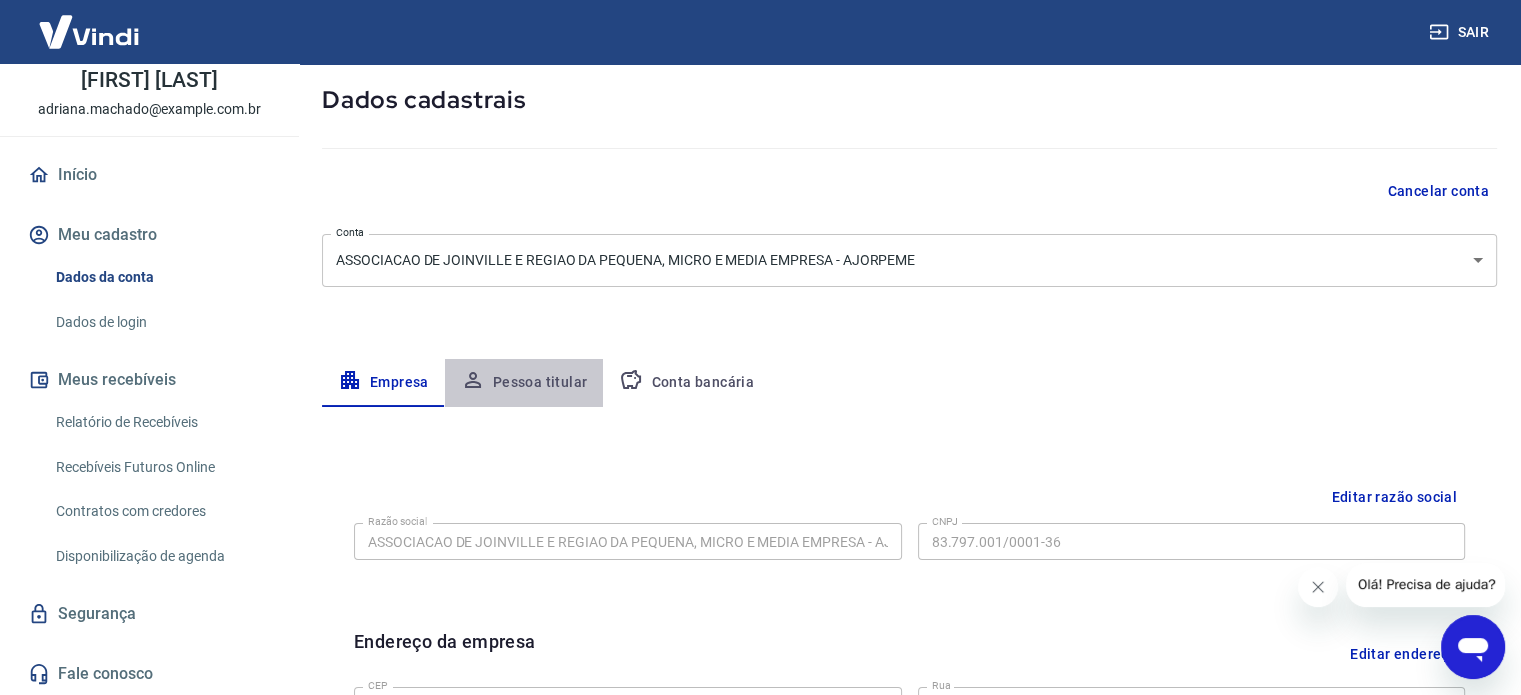 click on "Pessoa titular" at bounding box center (524, 383) 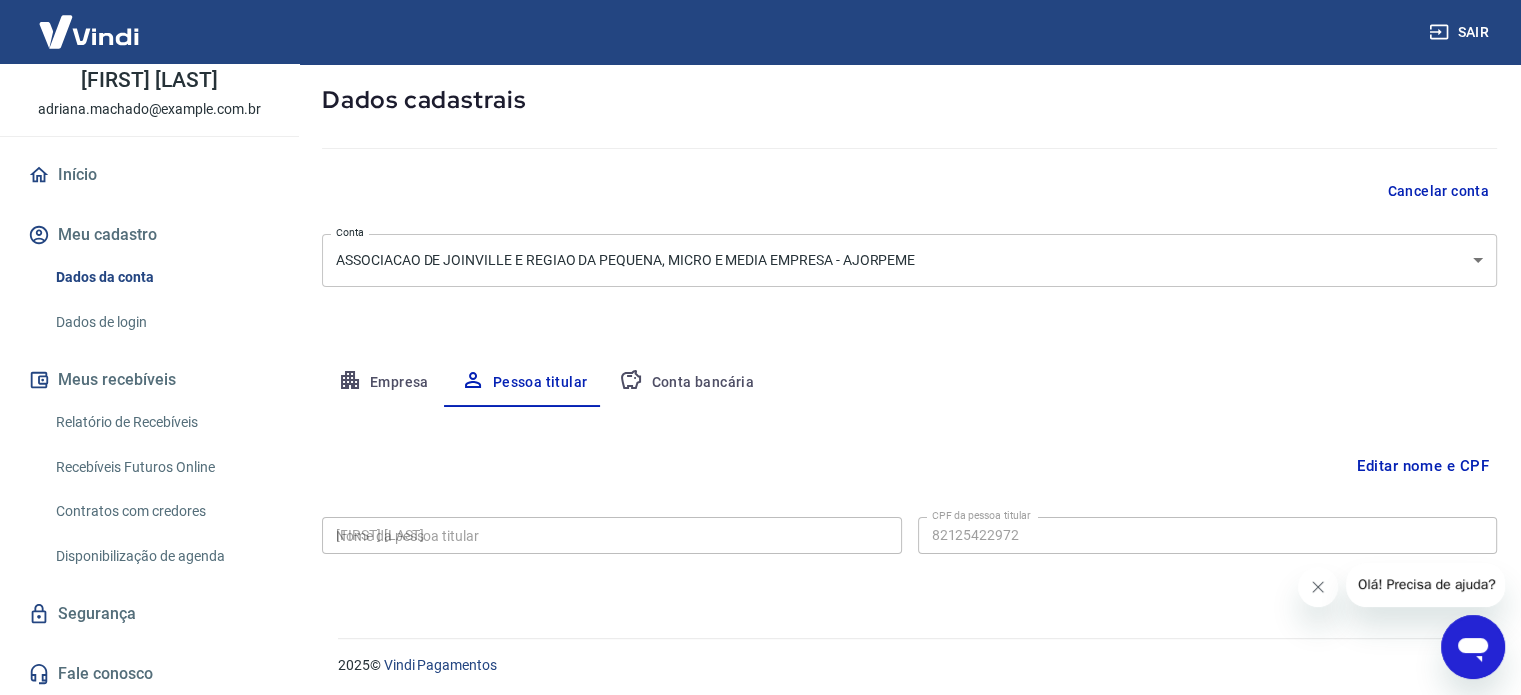 type on "821.254.229-72" 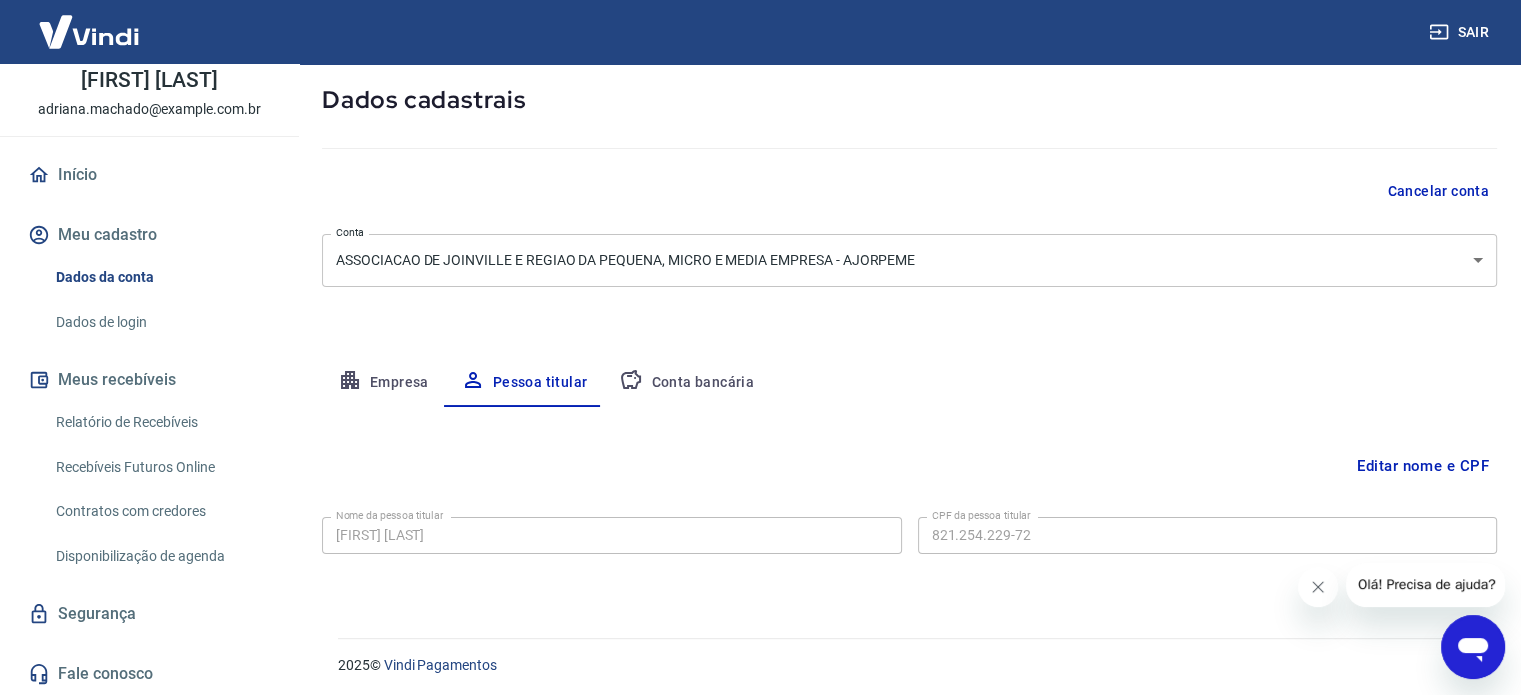 click on "Conta bancária" at bounding box center [686, 383] 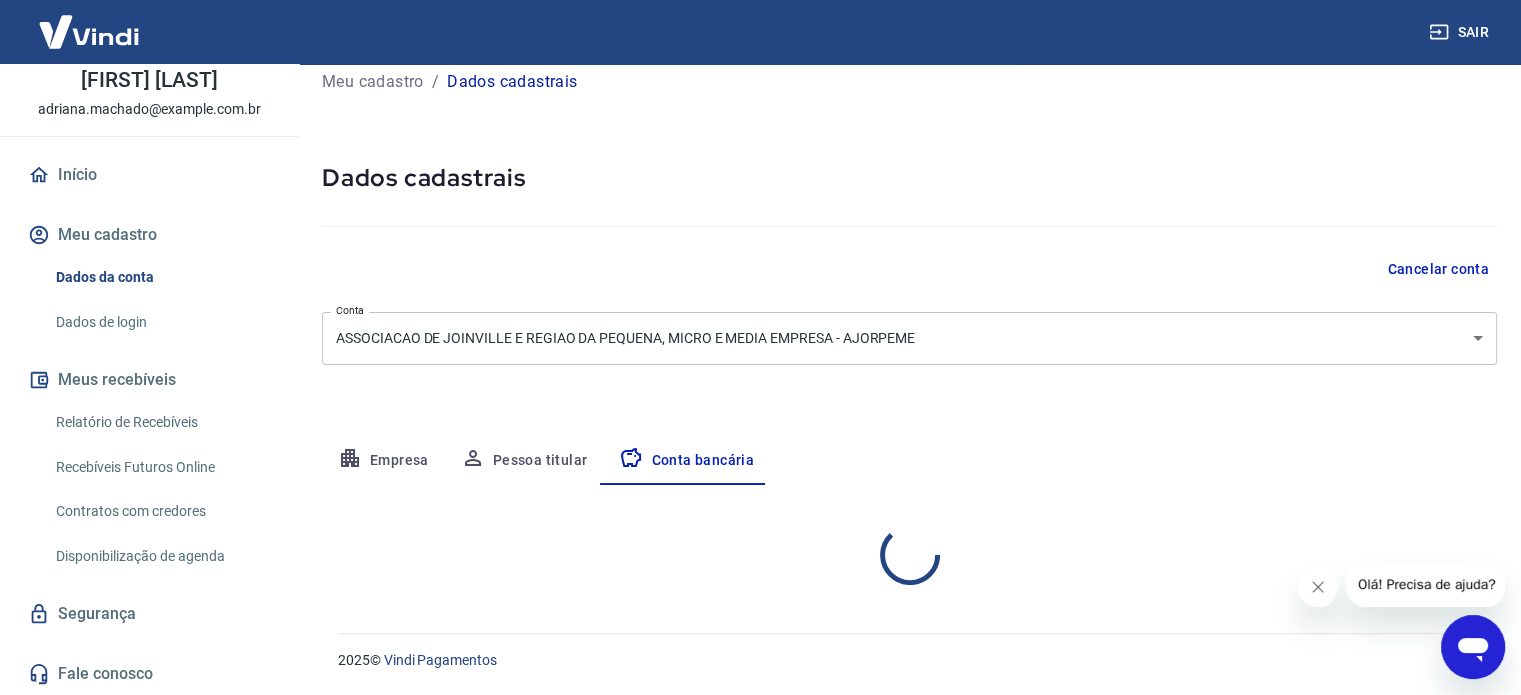 select on "1" 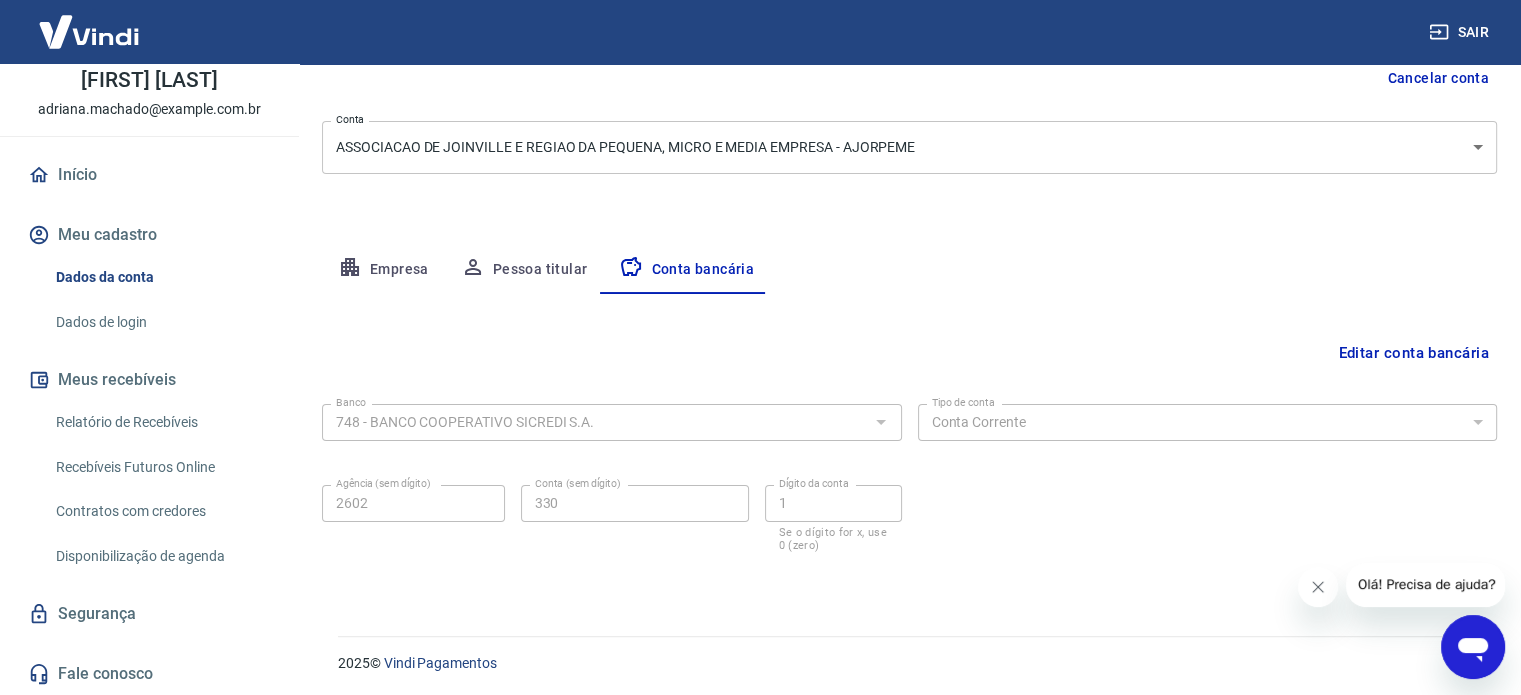 scroll, scrollTop: 215, scrollLeft: 0, axis: vertical 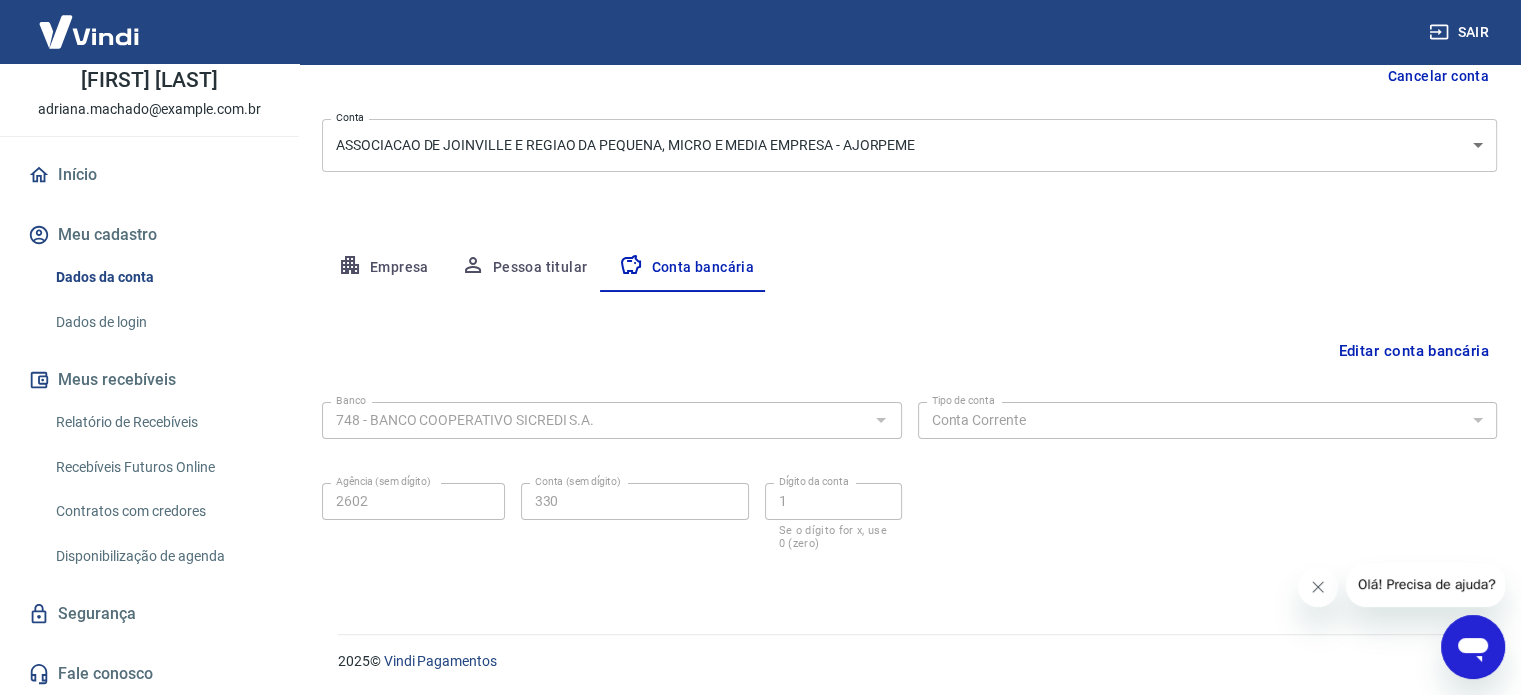 click on "Banco 748 - BANCO COOPERATIVO SICREDI S.A. Banco Tipo de conta Conta Corrente Conta Poupança Tipo de conta Agência (sem dígito) 2602 Agência (sem dígito) Conta (sem dígito) 330 Conta (sem dígito) Dígito da conta 1 Dígito da conta Se o dígito for x, use 0 (zero)" at bounding box center [909, 474] 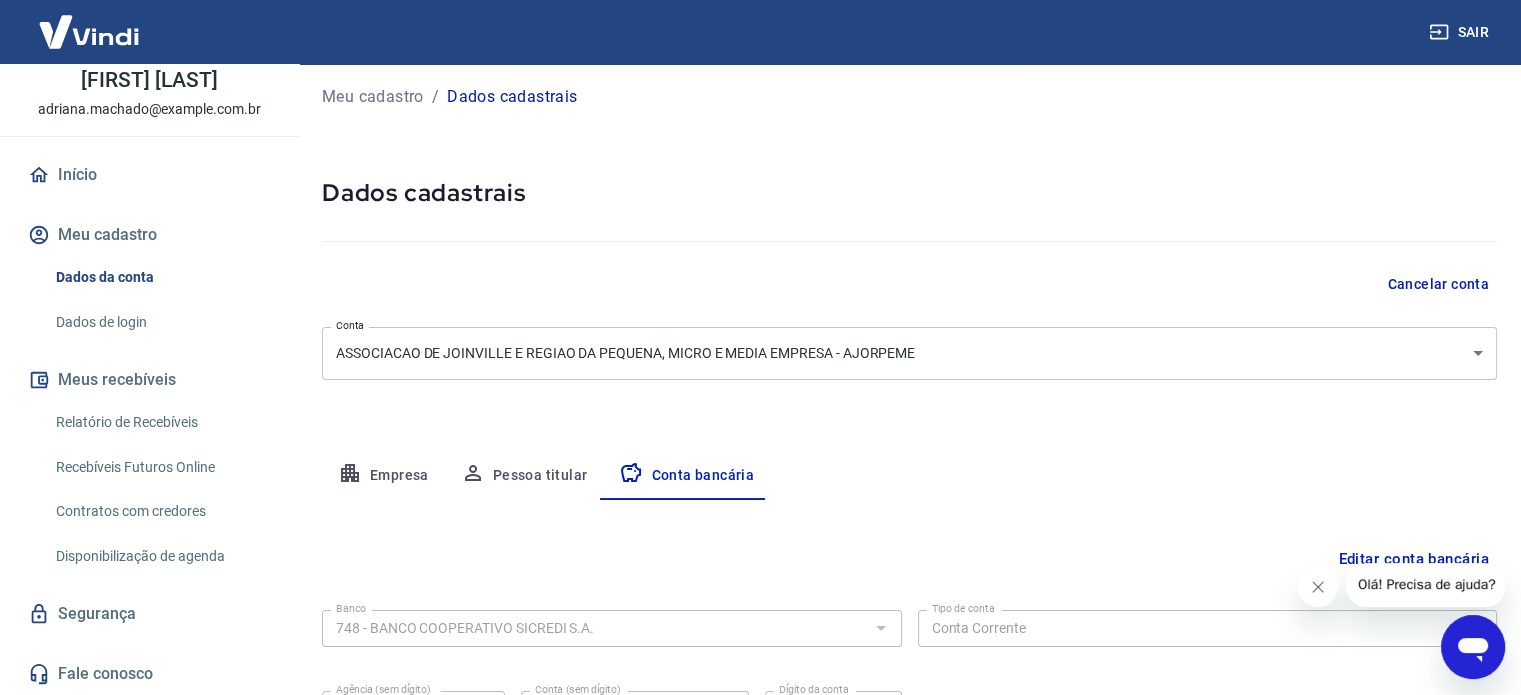 scroll, scrollTop: 0, scrollLeft: 0, axis: both 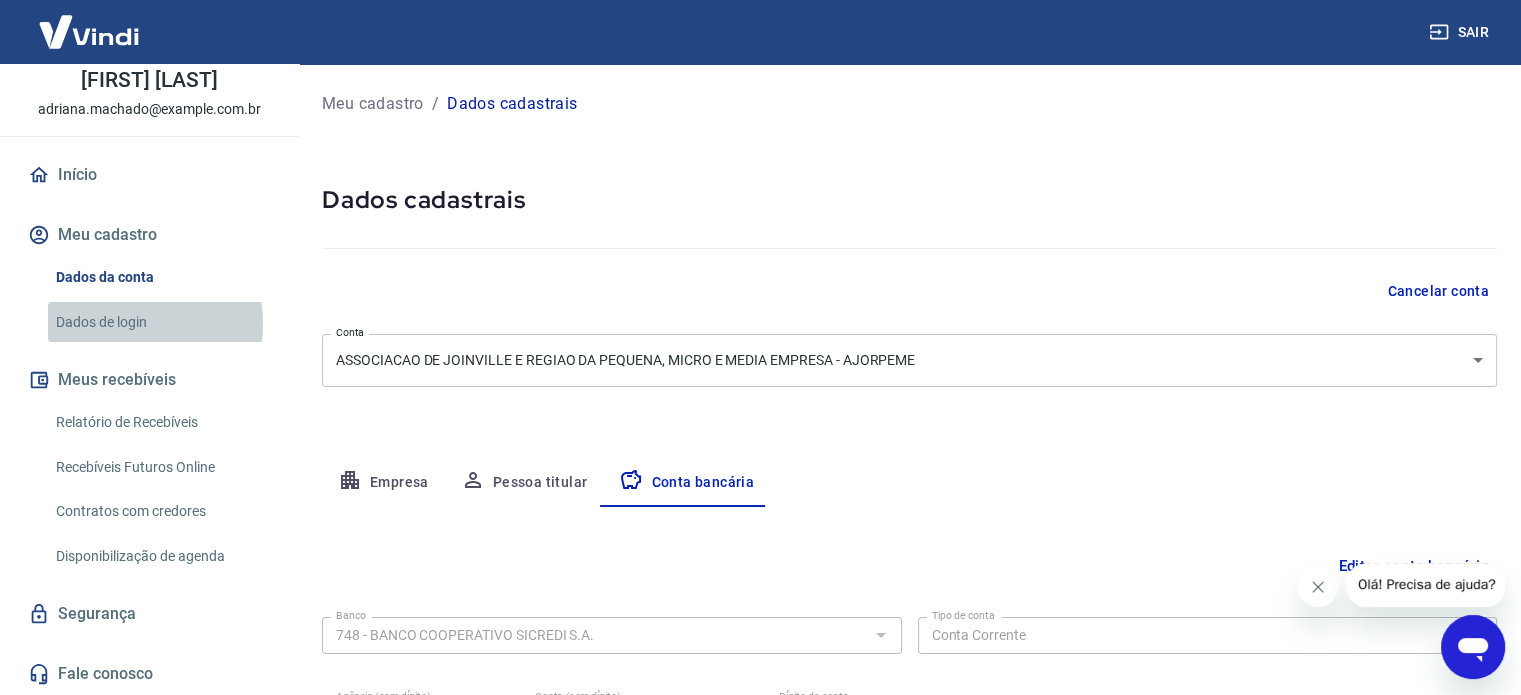 click on "Dados de login" at bounding box center [161, 322] 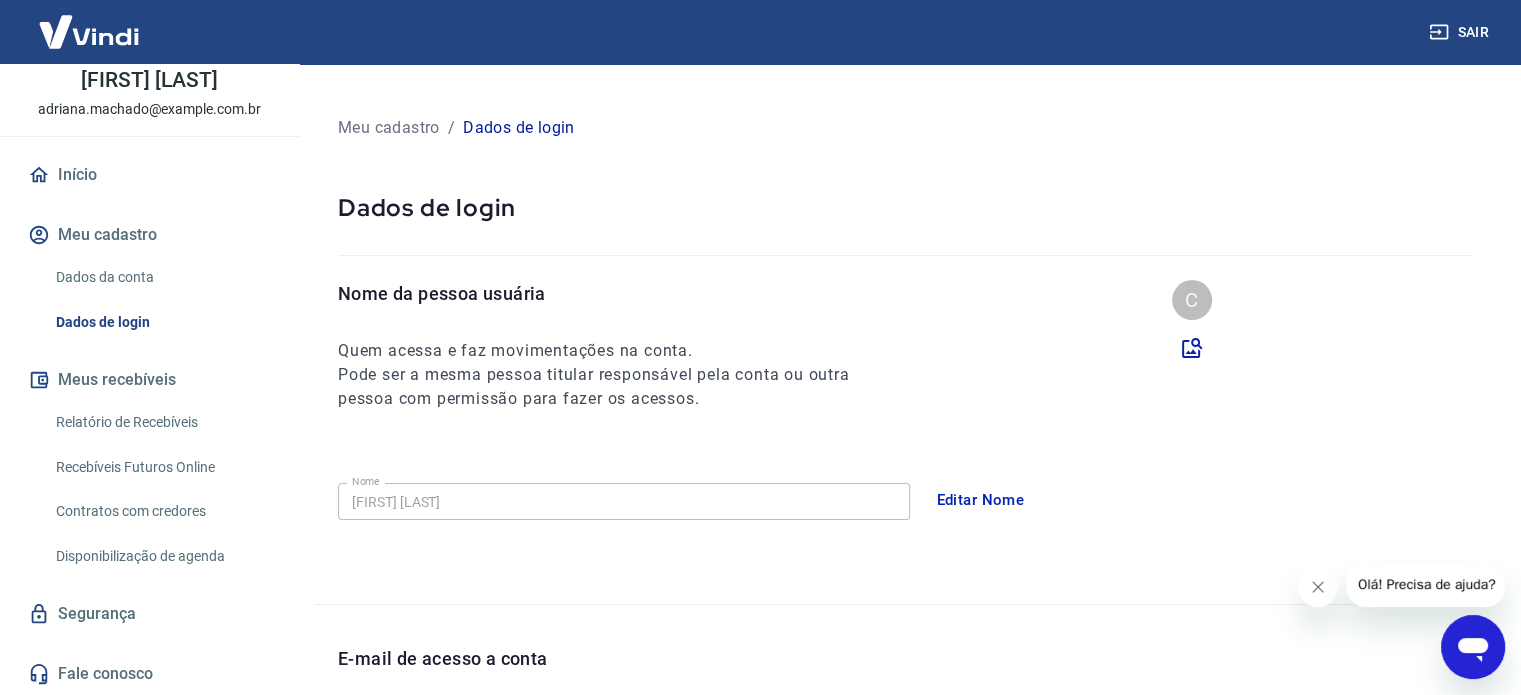 click on "Relatório de Recebíveis" at bounding box center (161, 422) 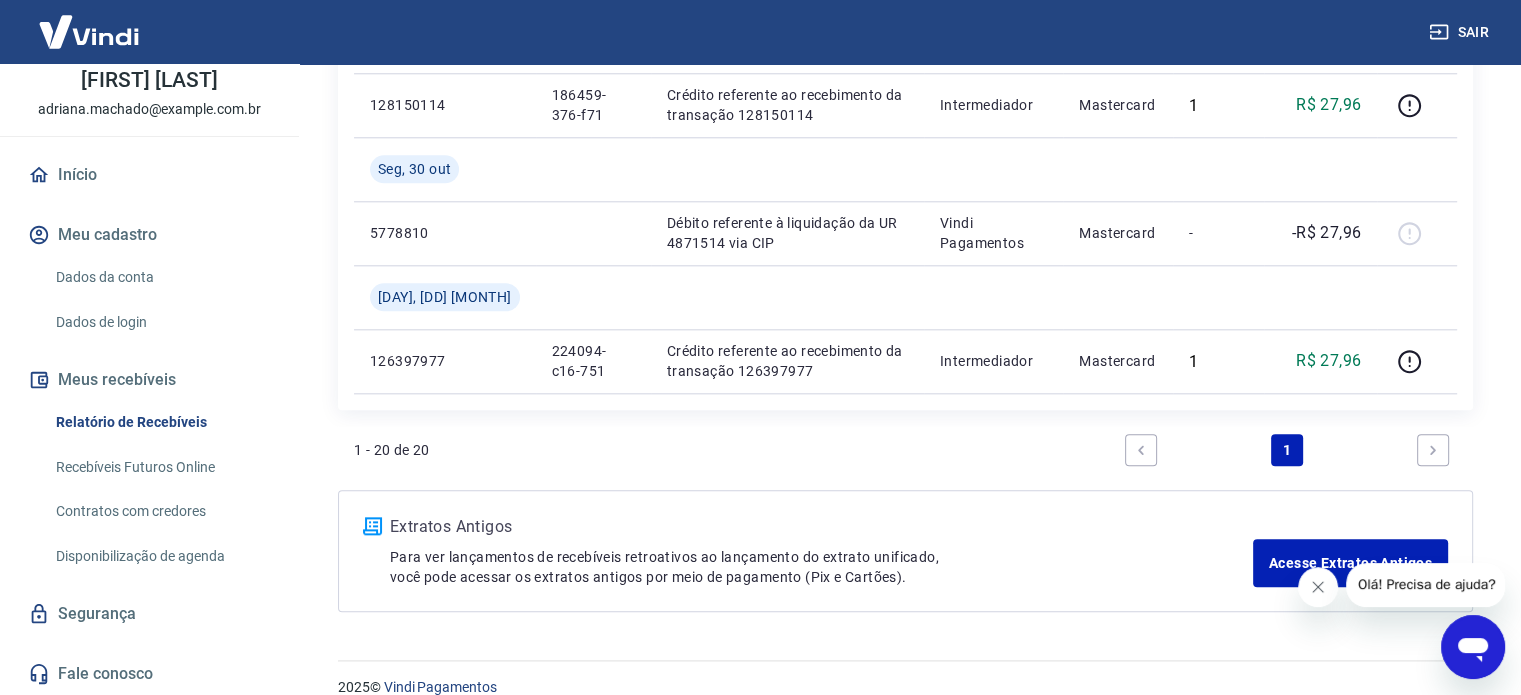 scroll, scrollTop: 2153, scrollLeft: 0, axis: vertical 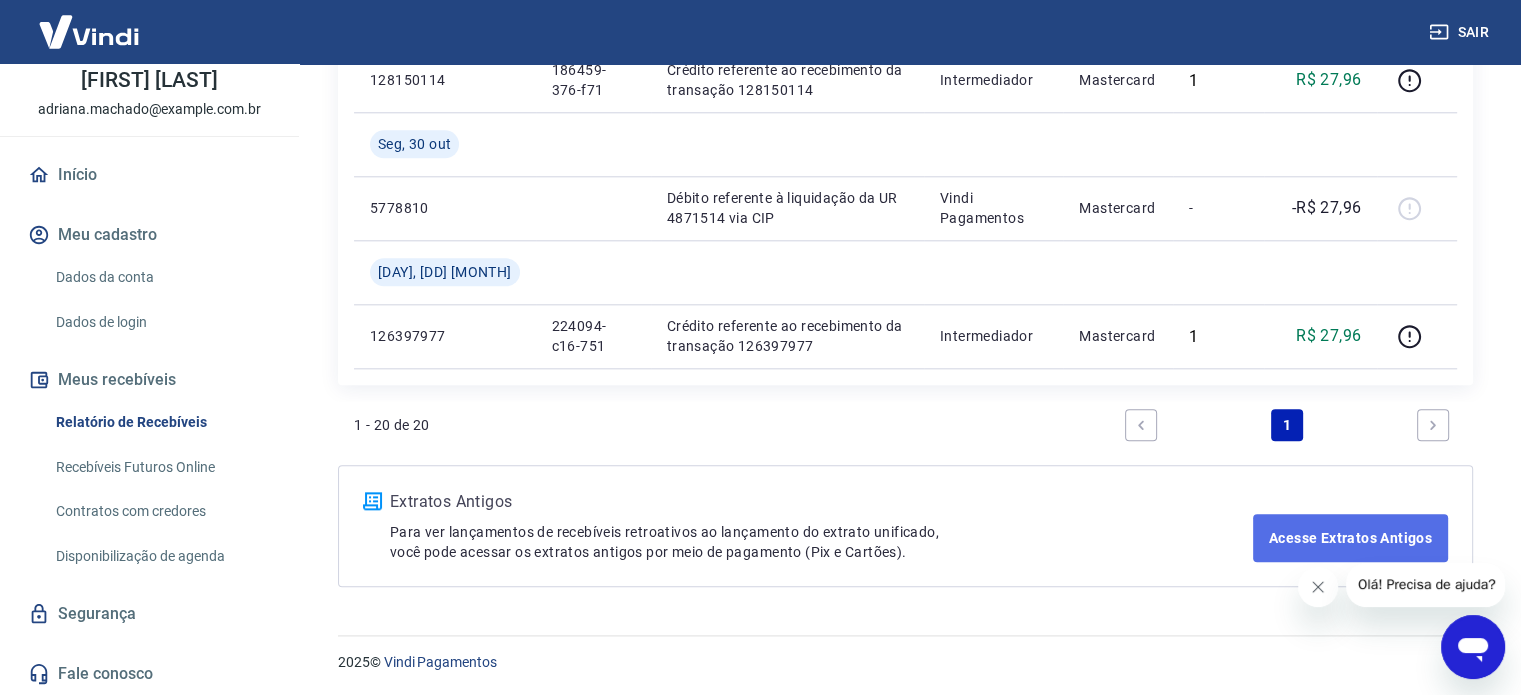 click on "Acesse Extratos Antigos" at bounding box center (1350, 538) 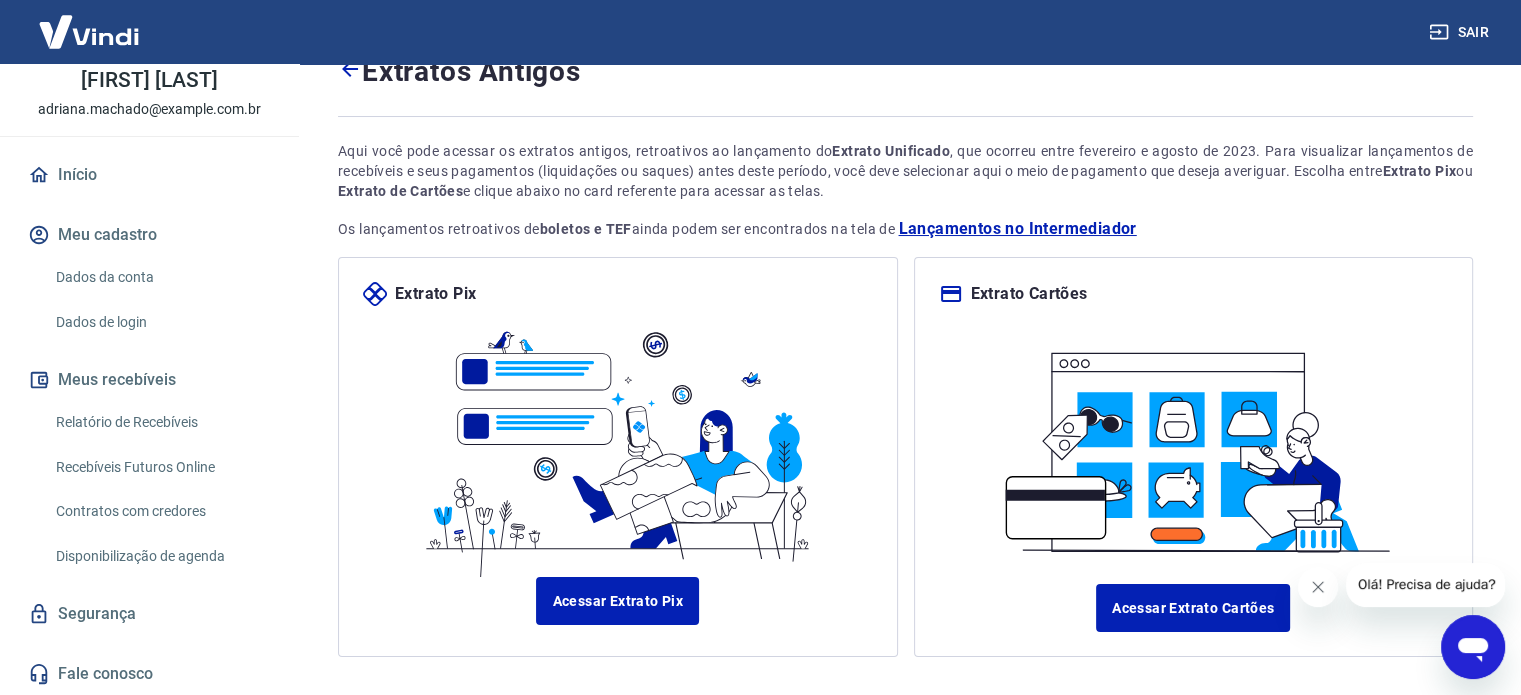 scroll, scrollTop: 172, scrollLeft: 0, axis: vertical 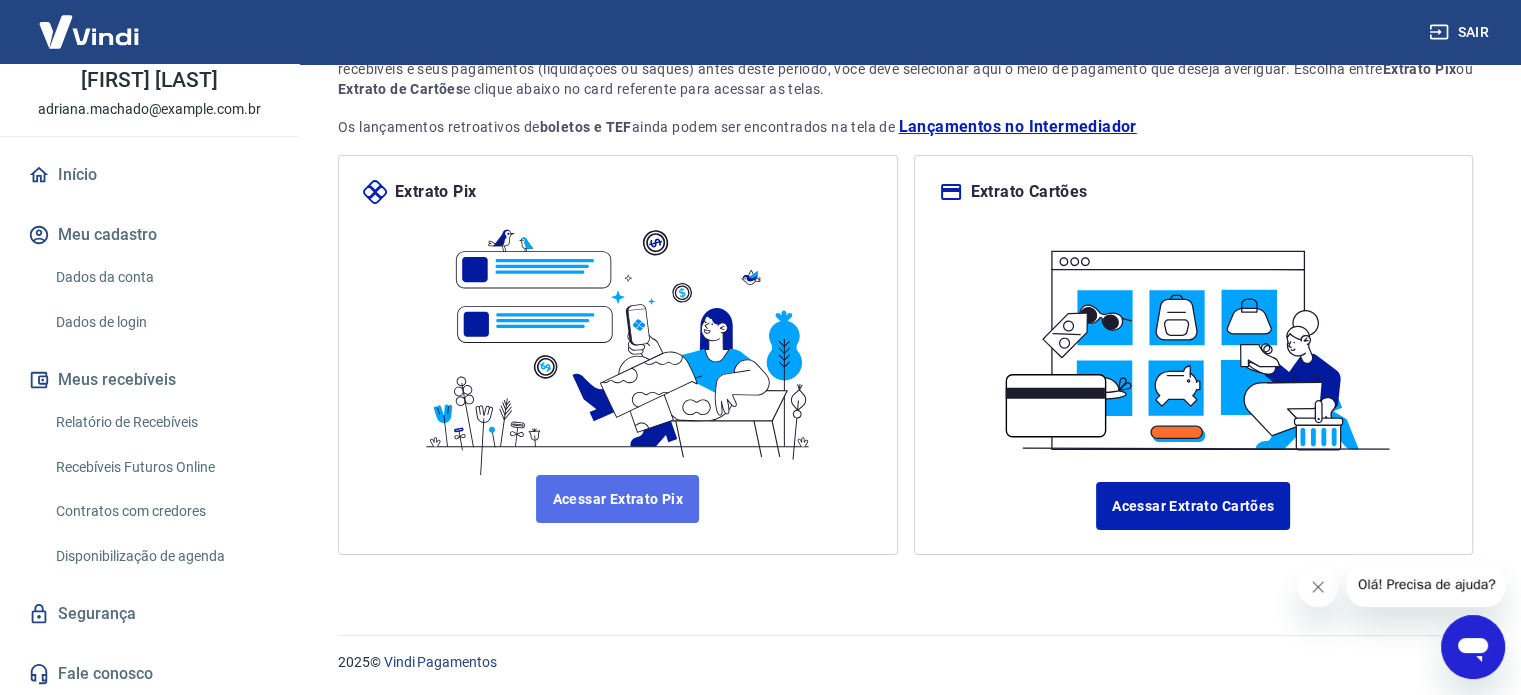 click on "Acessar Extrato Pix" at bounding box center [617, 499] 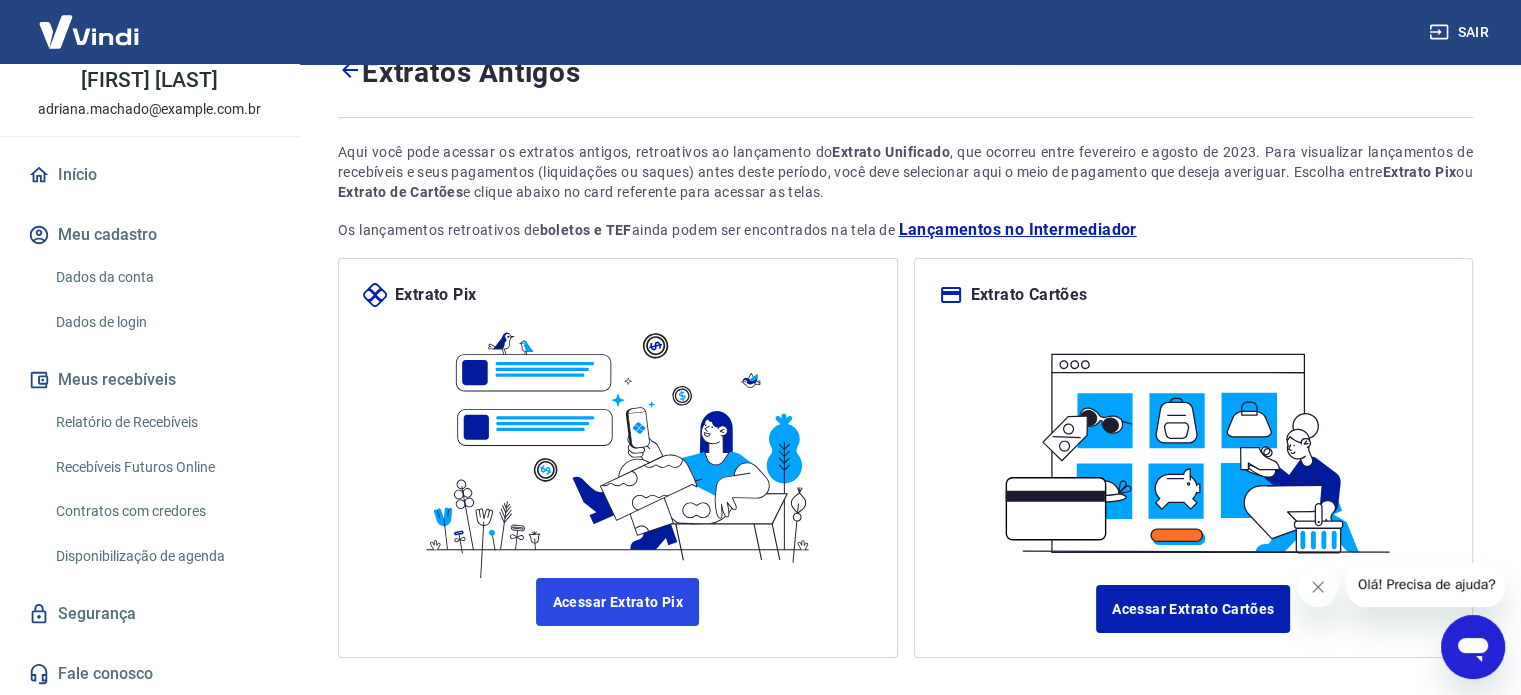 scroll, scrollTop: 0, scrollLeft: 0, axis: both 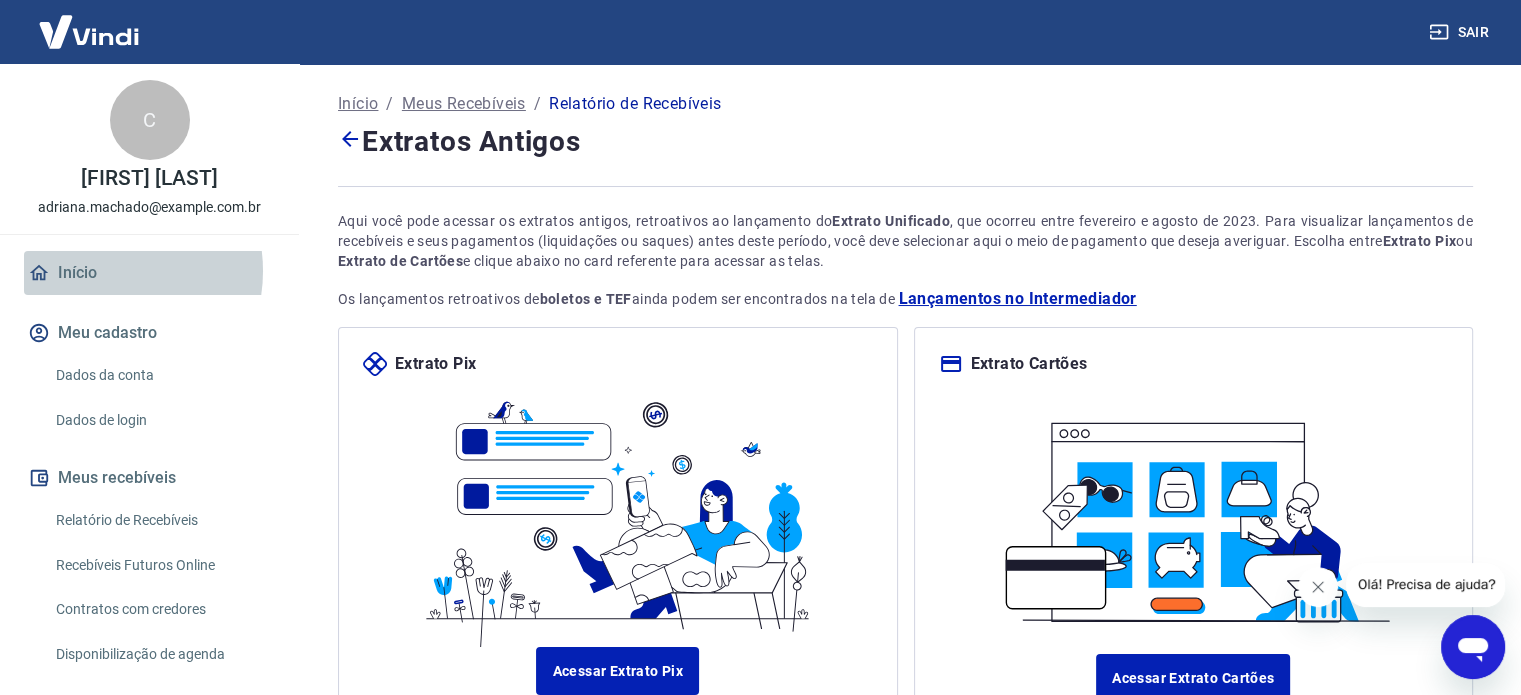 click on "Início" at bounding box center (149, 273) 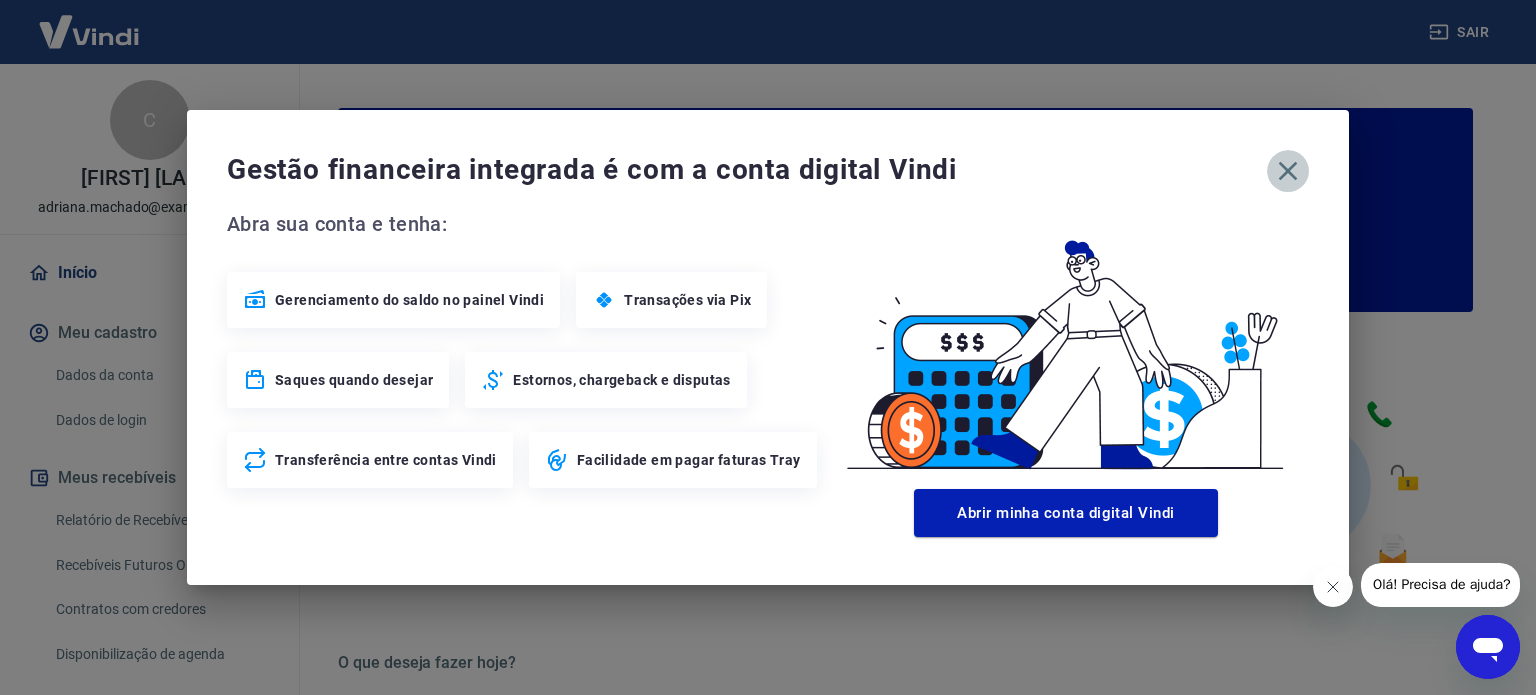 click 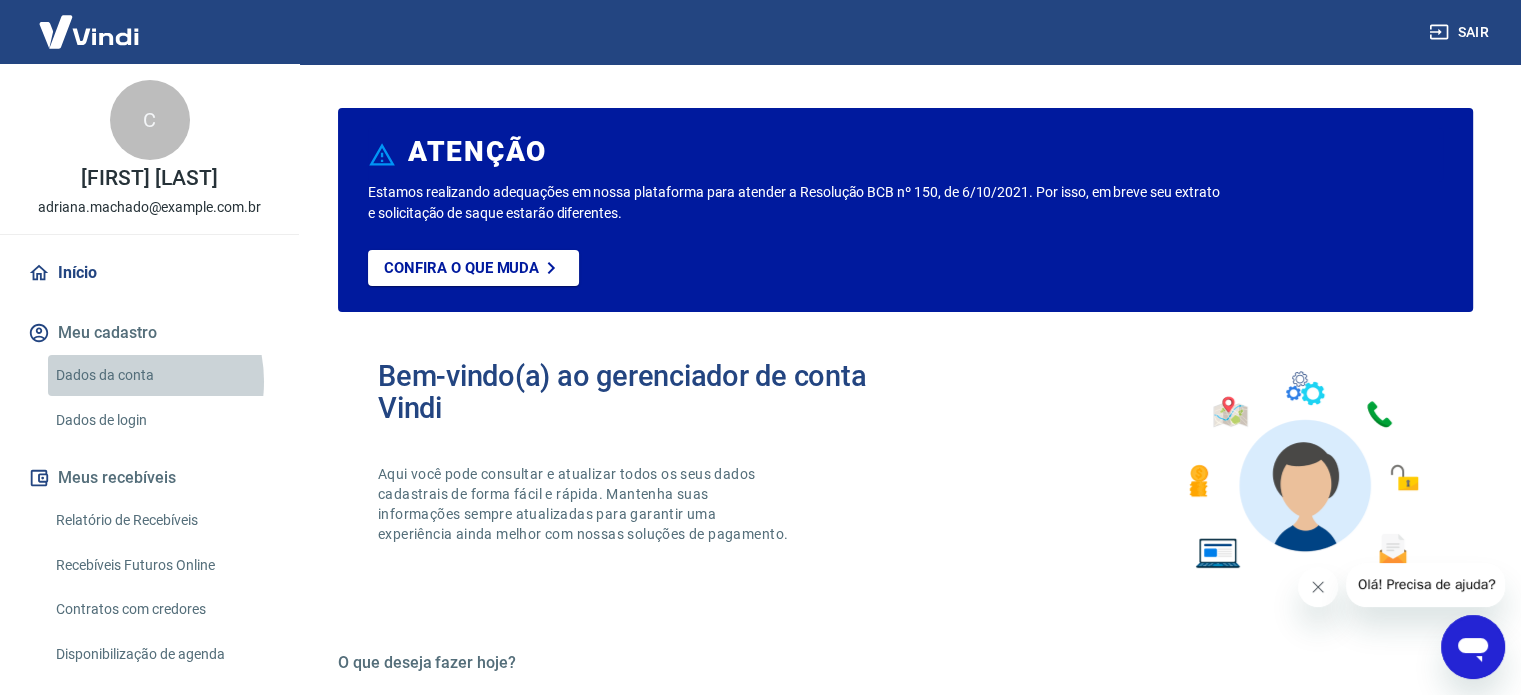 click on "Dados da conta" at bounding box center [161, 375] 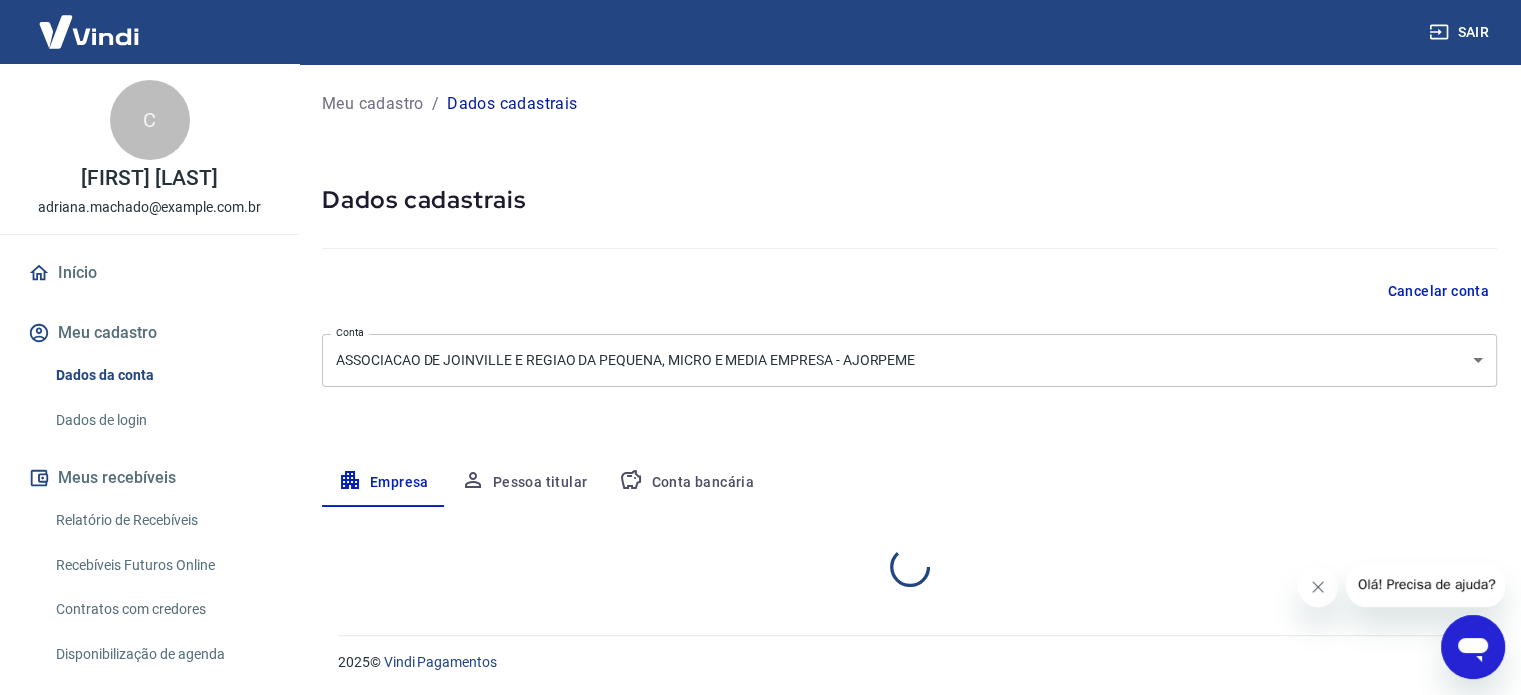 select on "SC" 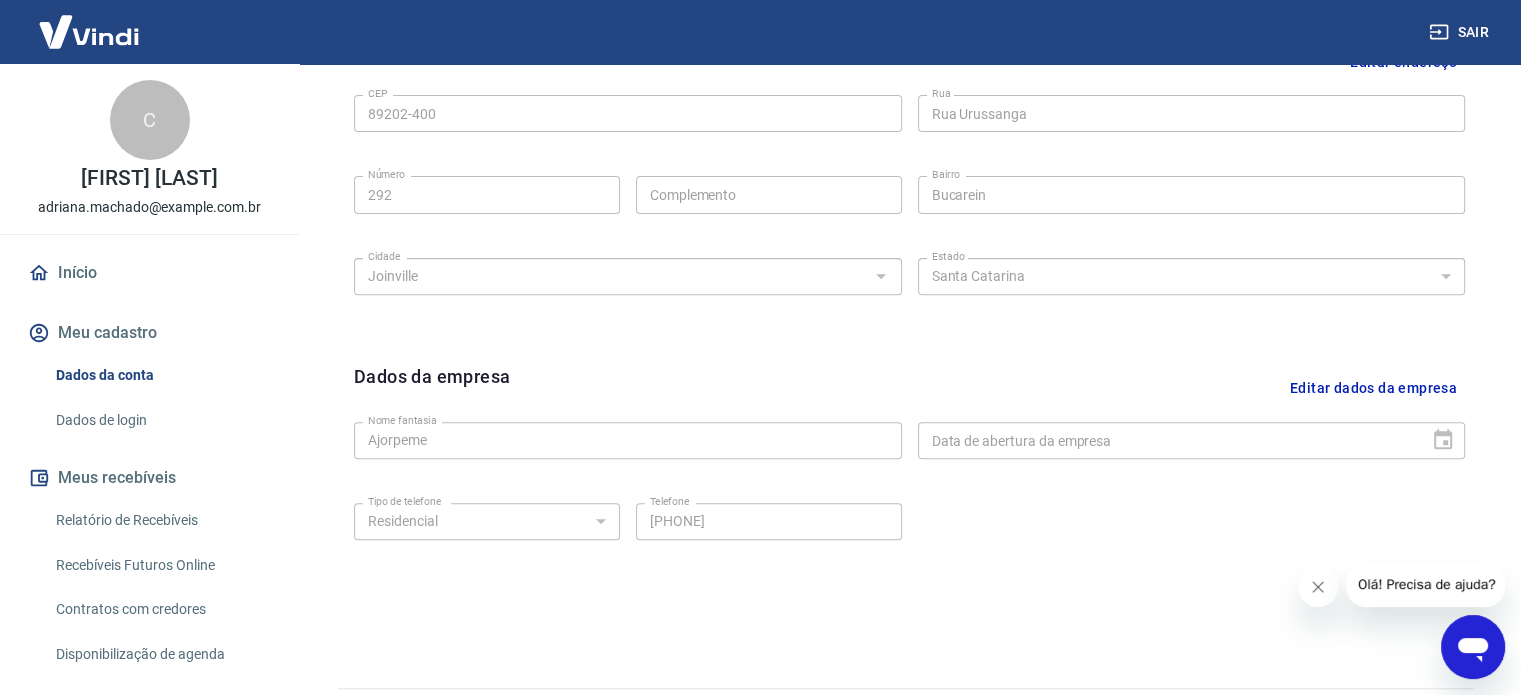 scroll, scrollTop: 746, scrollLeft: 0, axis: vertical 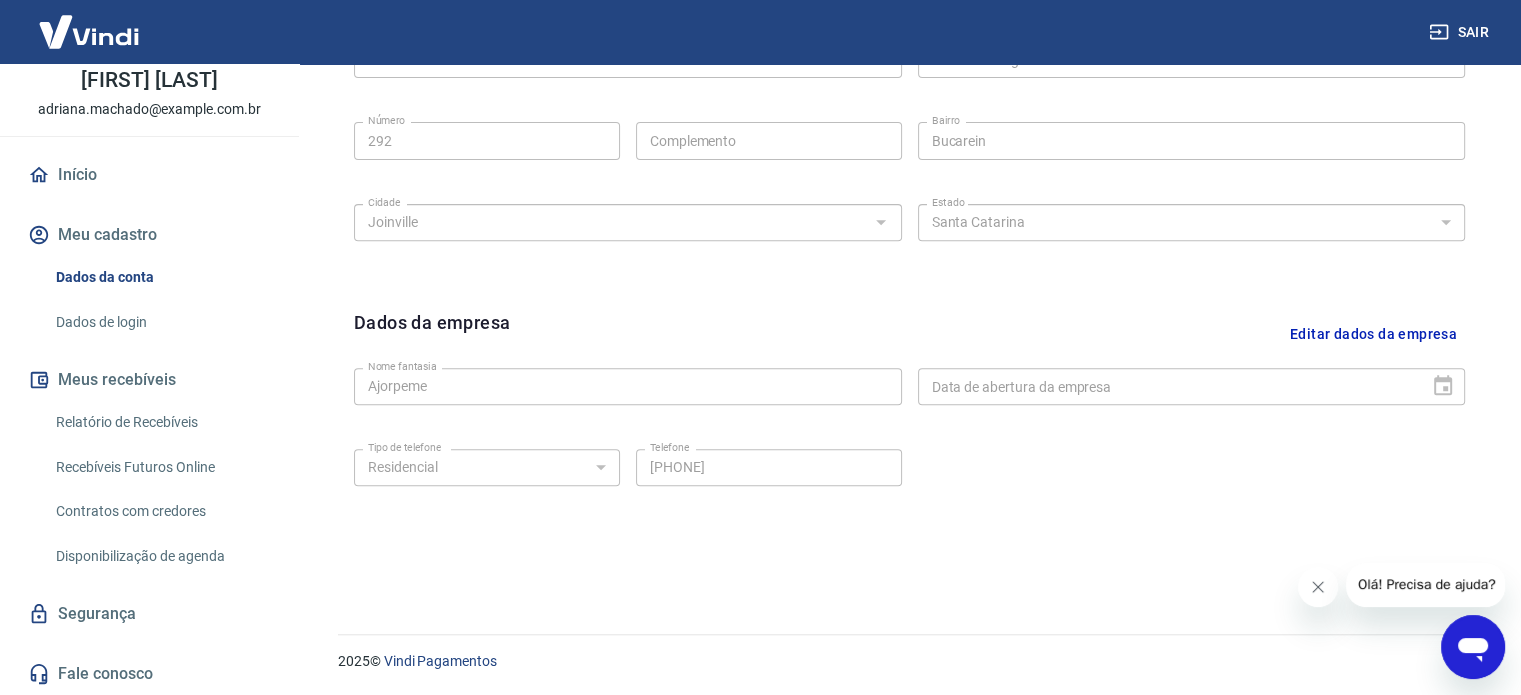 click on "Contratos com credores" at bounding box center [161, 511] 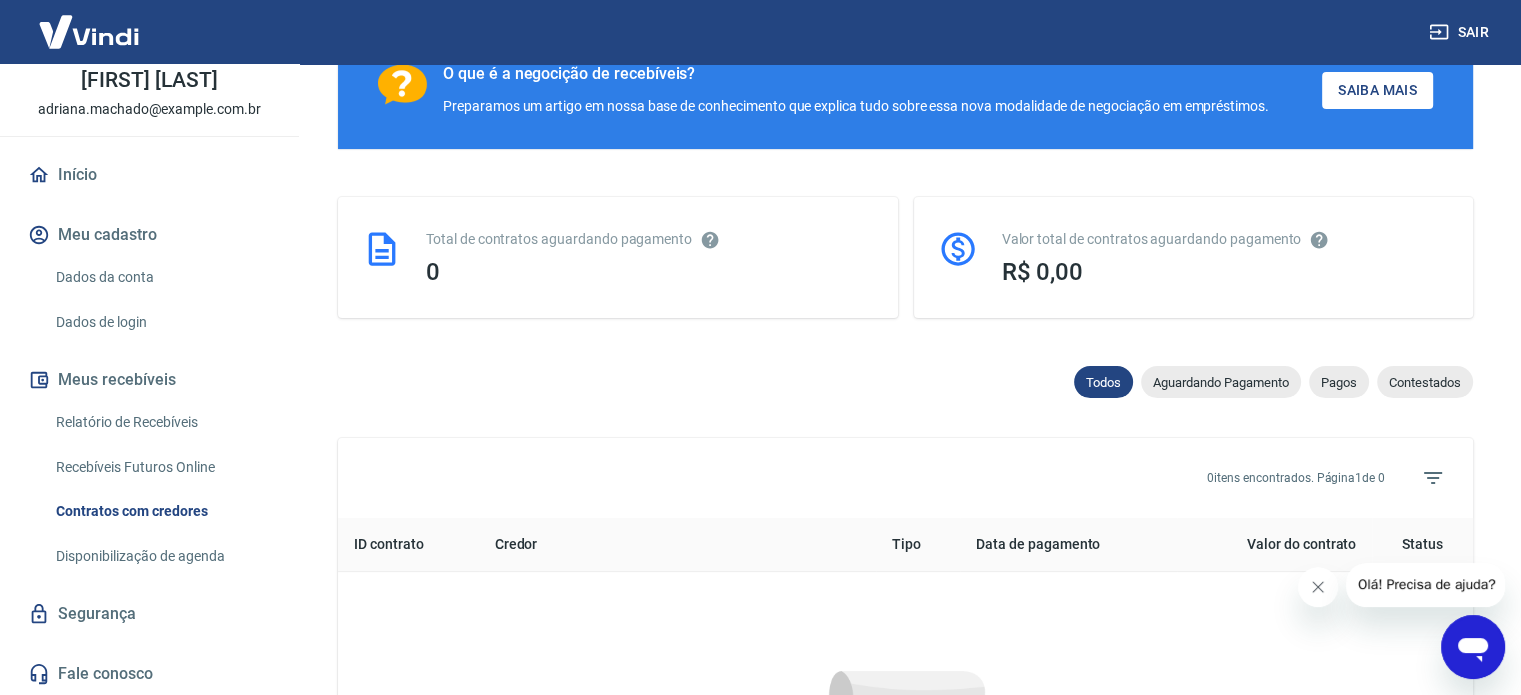 scroll, scrollTop: 933, scrollLeft: 0, axis: vertical 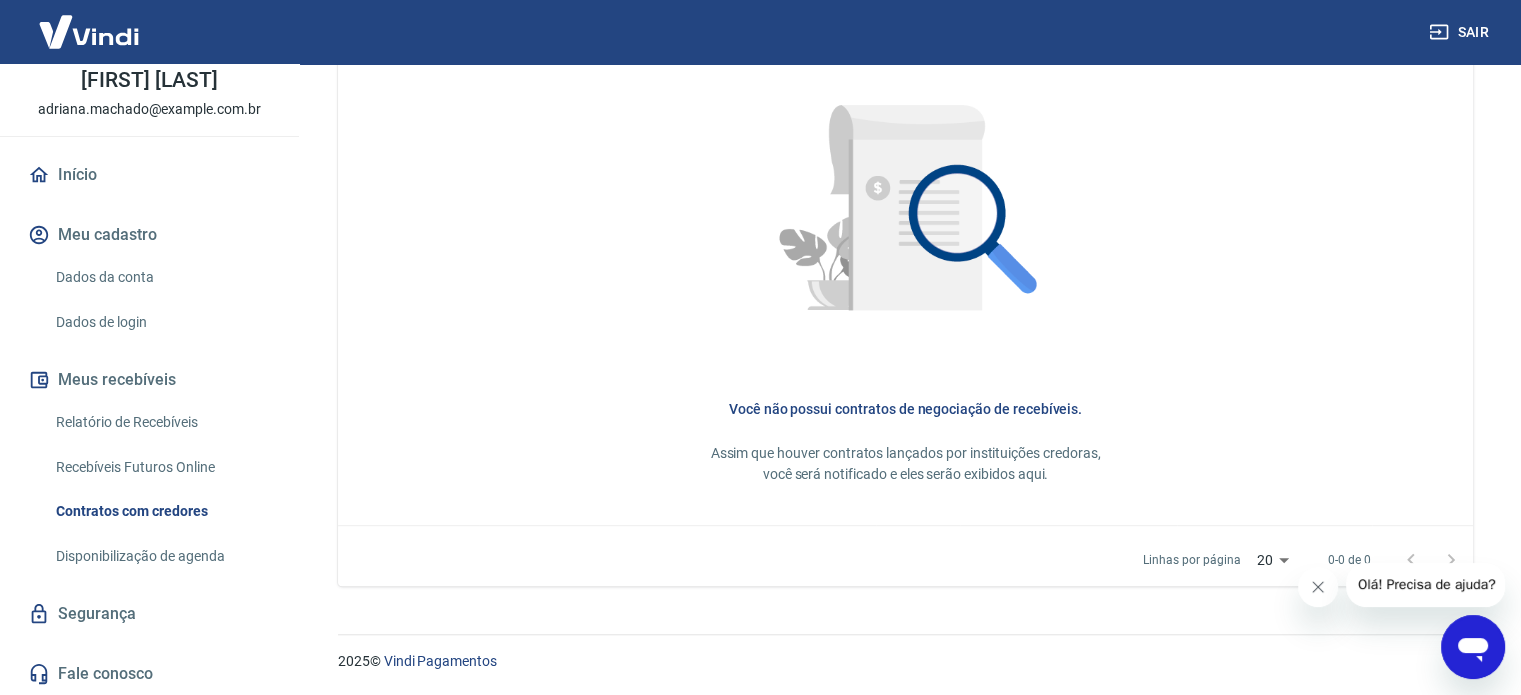 click on "Relatório de Recebíveis" at bounding box center (161, 422) 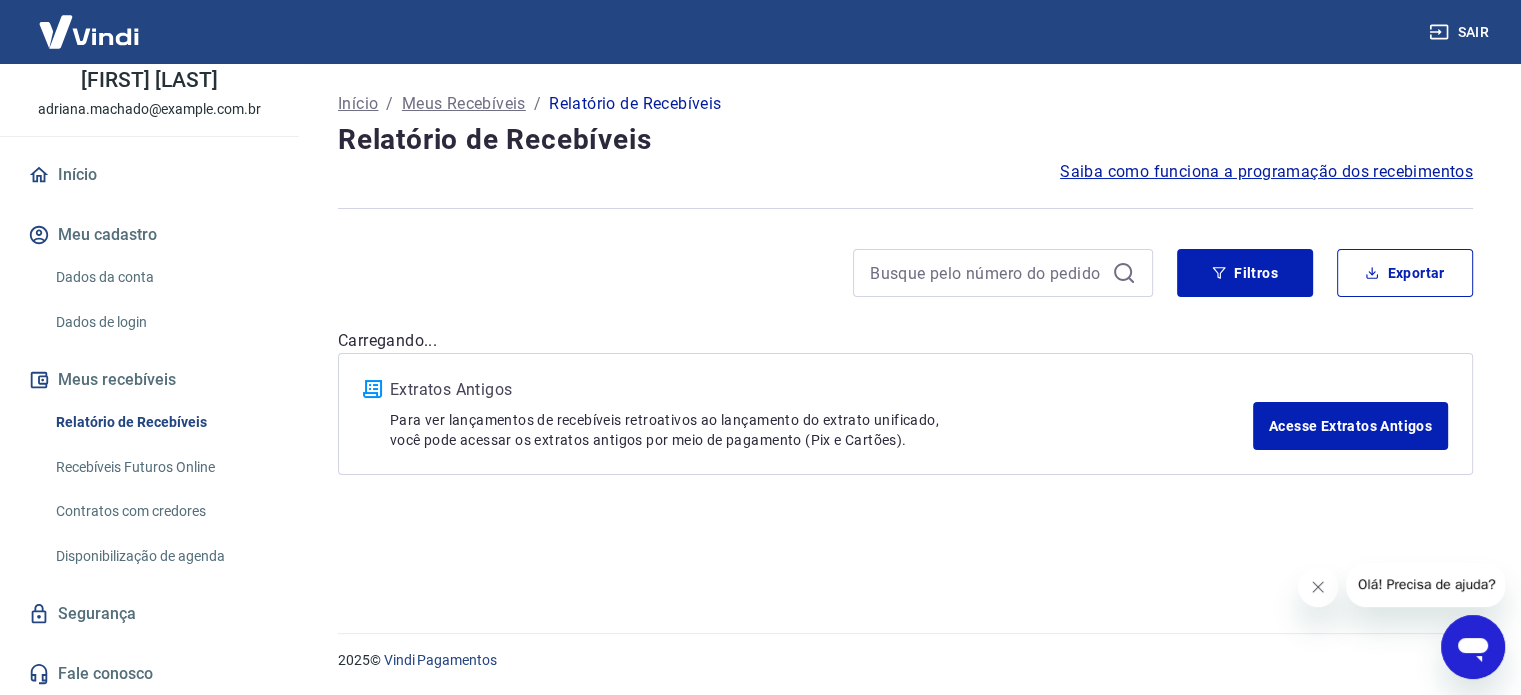 scroll, scrollTop: 0, scrollLeft: 0, axis: both 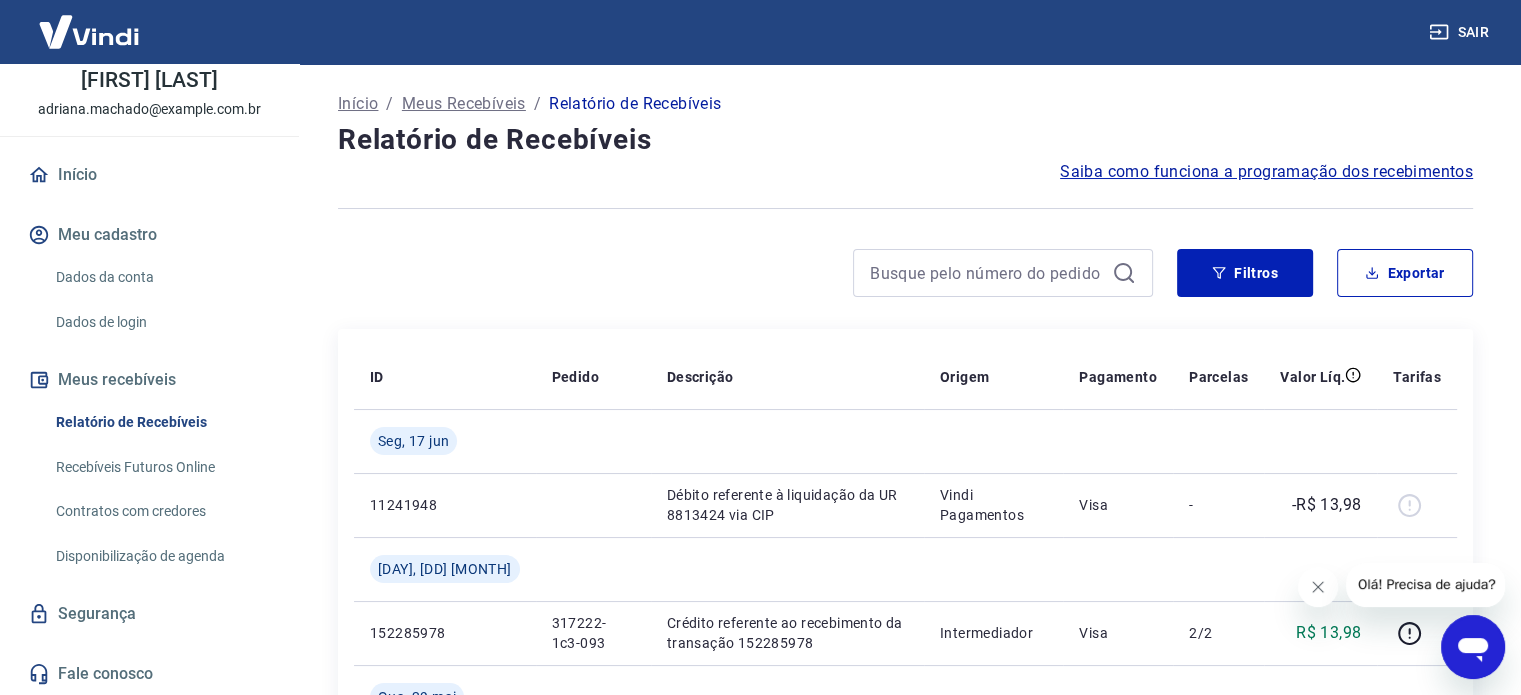 click on "Recebíveis Futuros Online" at bounding box center [161, 467] 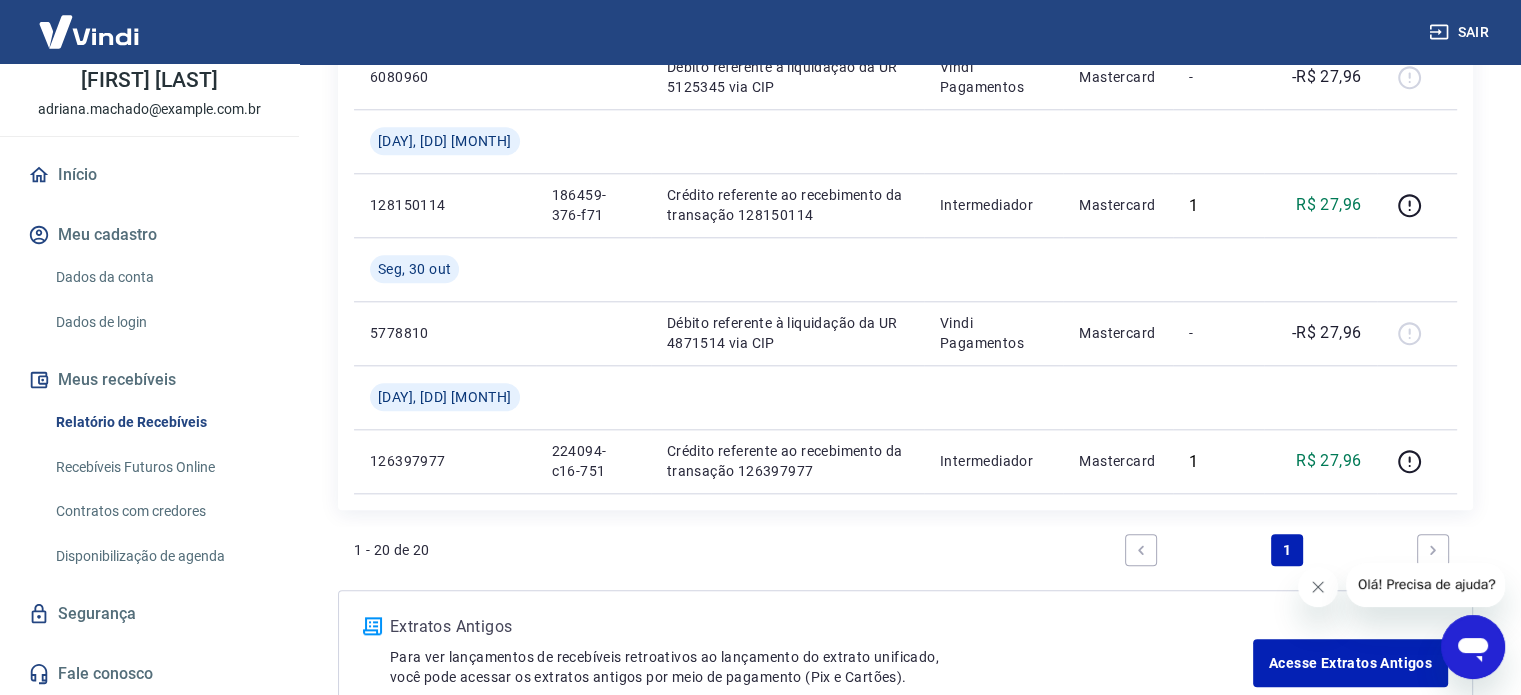 scroll, scrollTop: 2153, scrollLeft: 0, axis: vertical 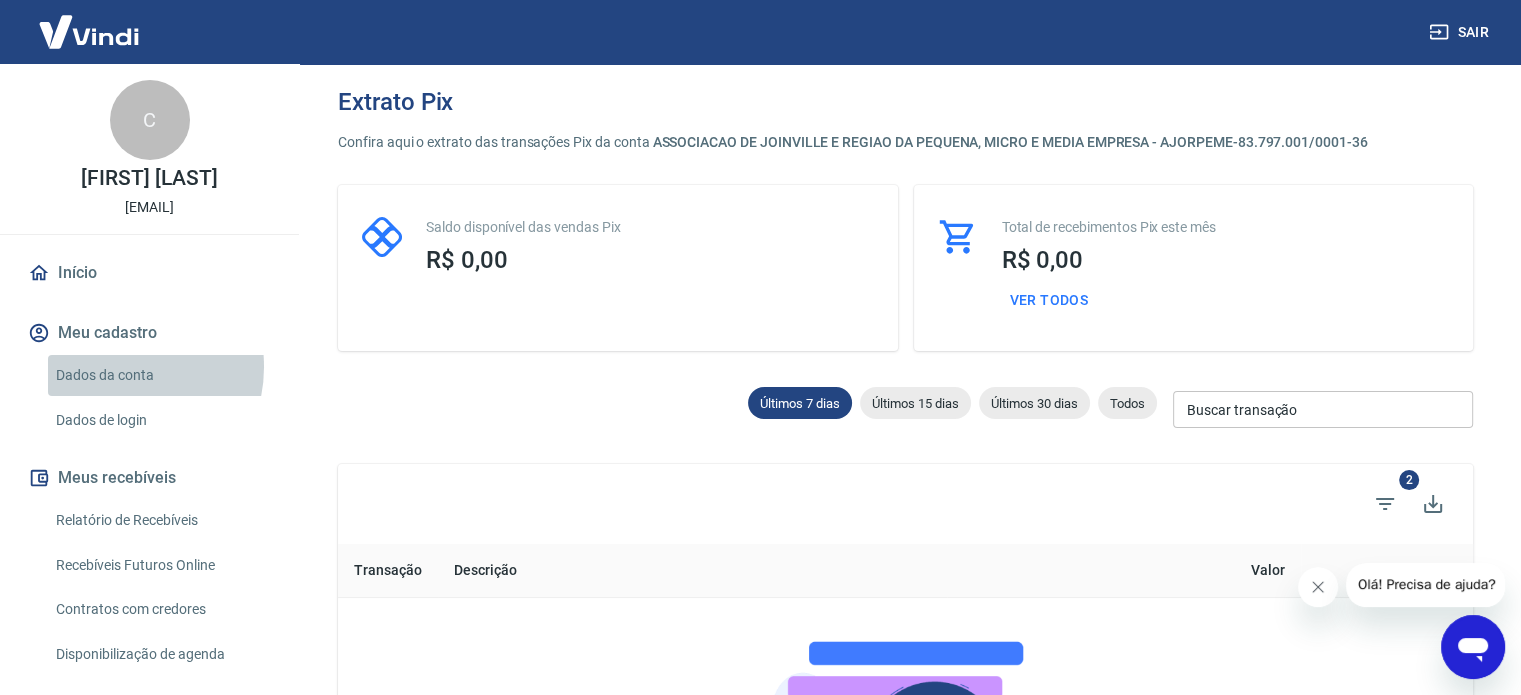 click on "Dados da conta" at bounding box center (161, 375) 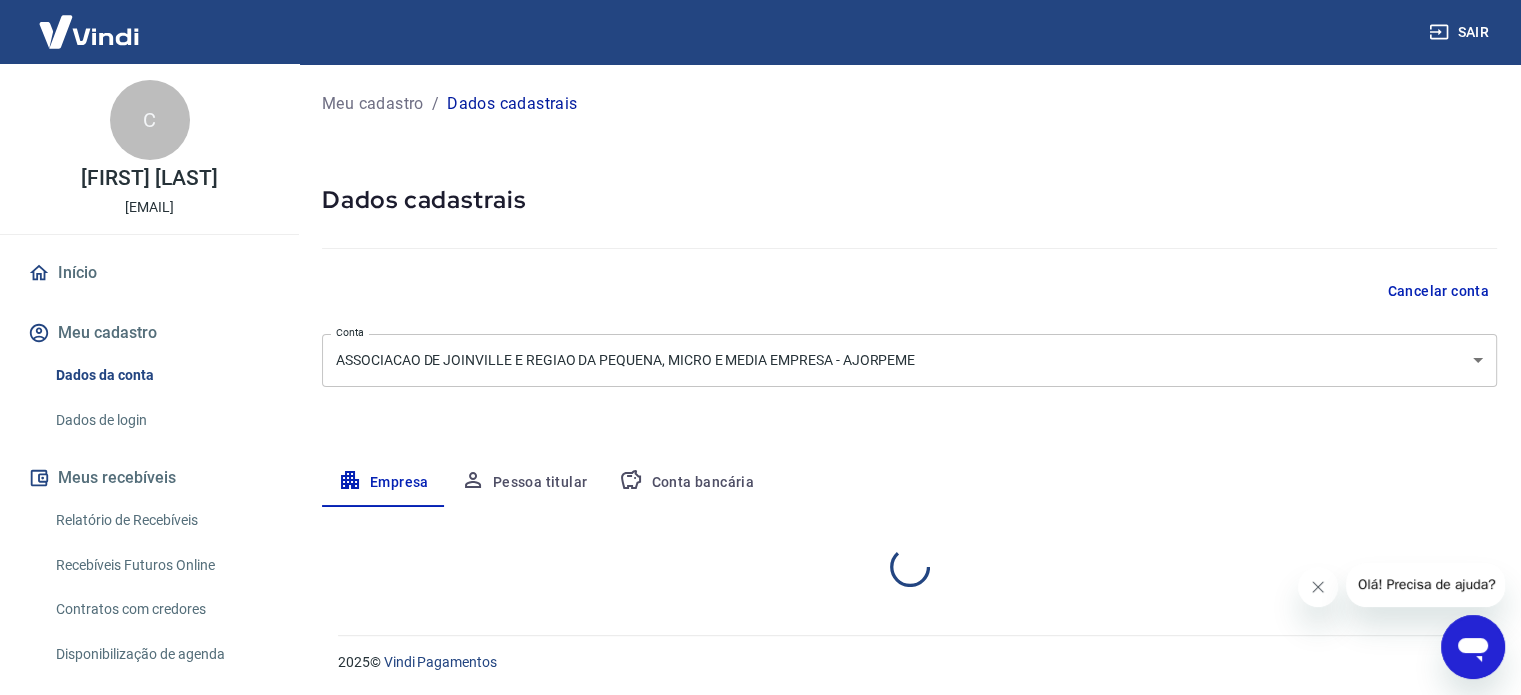 select on "SC" 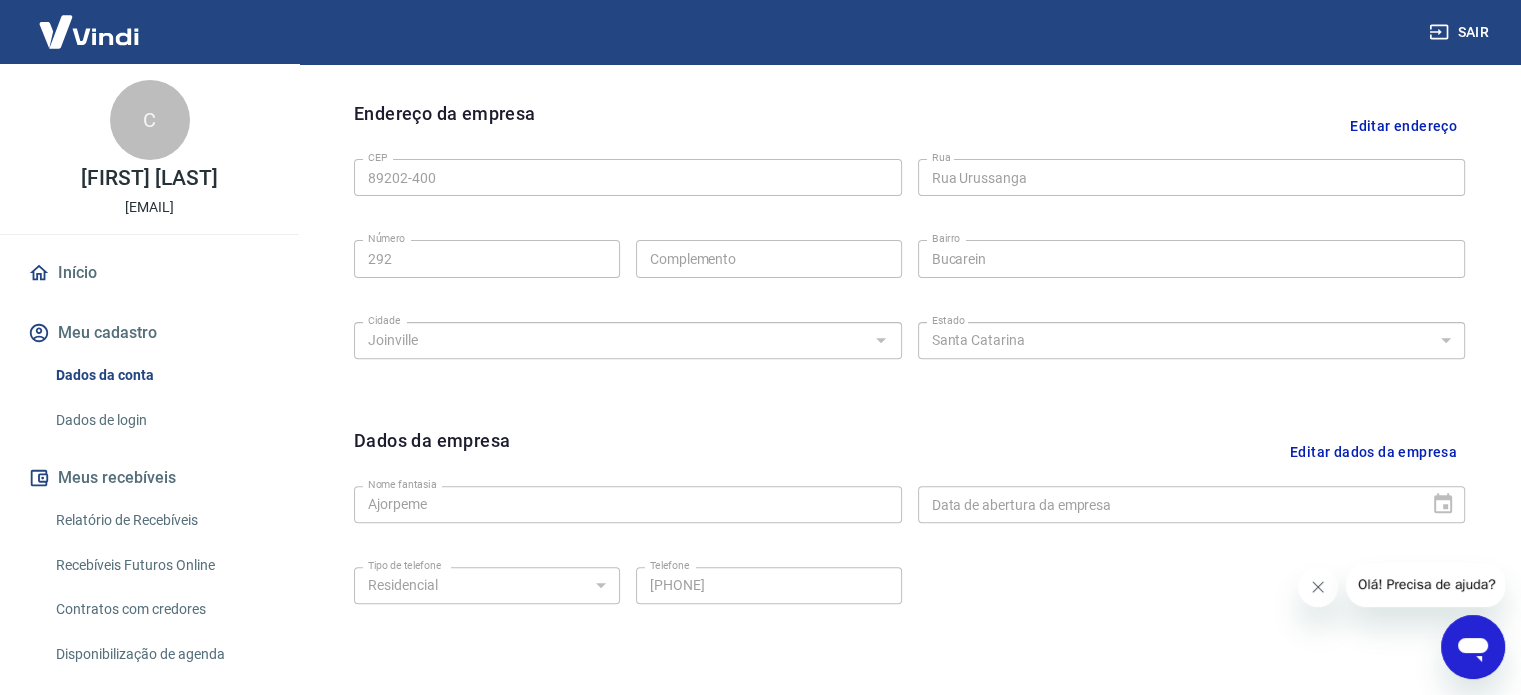 scroll, scrollTop: 746, scrollLeft: 0, axis: vertical 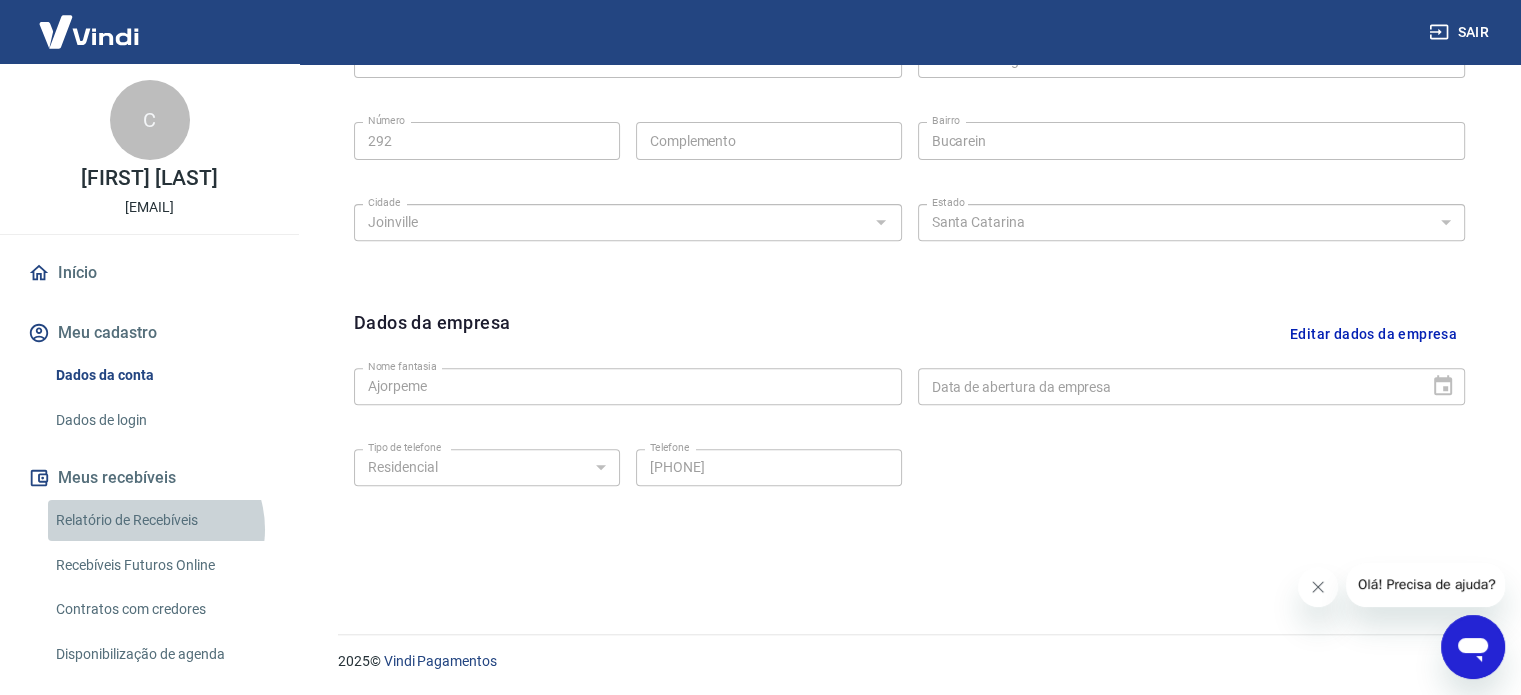 click on "Relatório de Recebíveis" at bounding box center (161, 520) 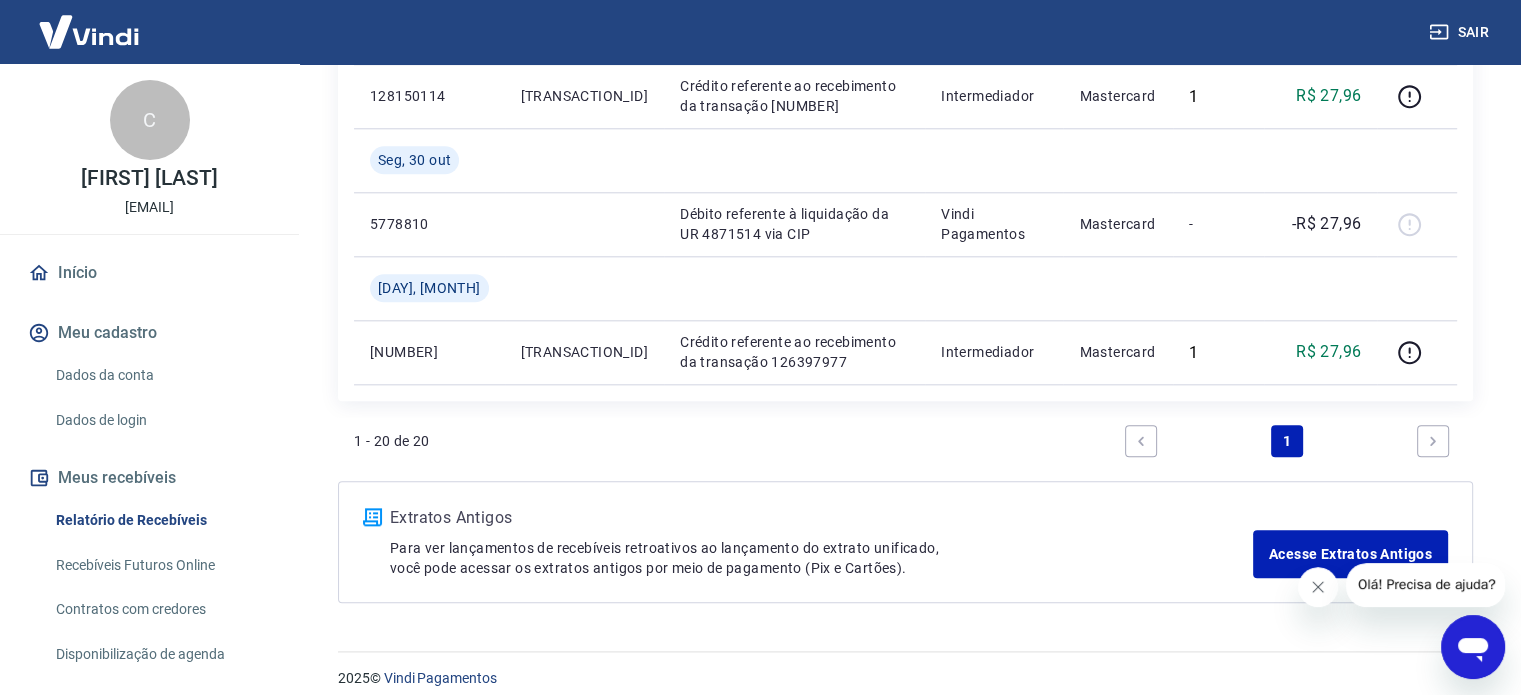 scroll, scrollTop: 2153, scrollLeft: 0, axis: vertical 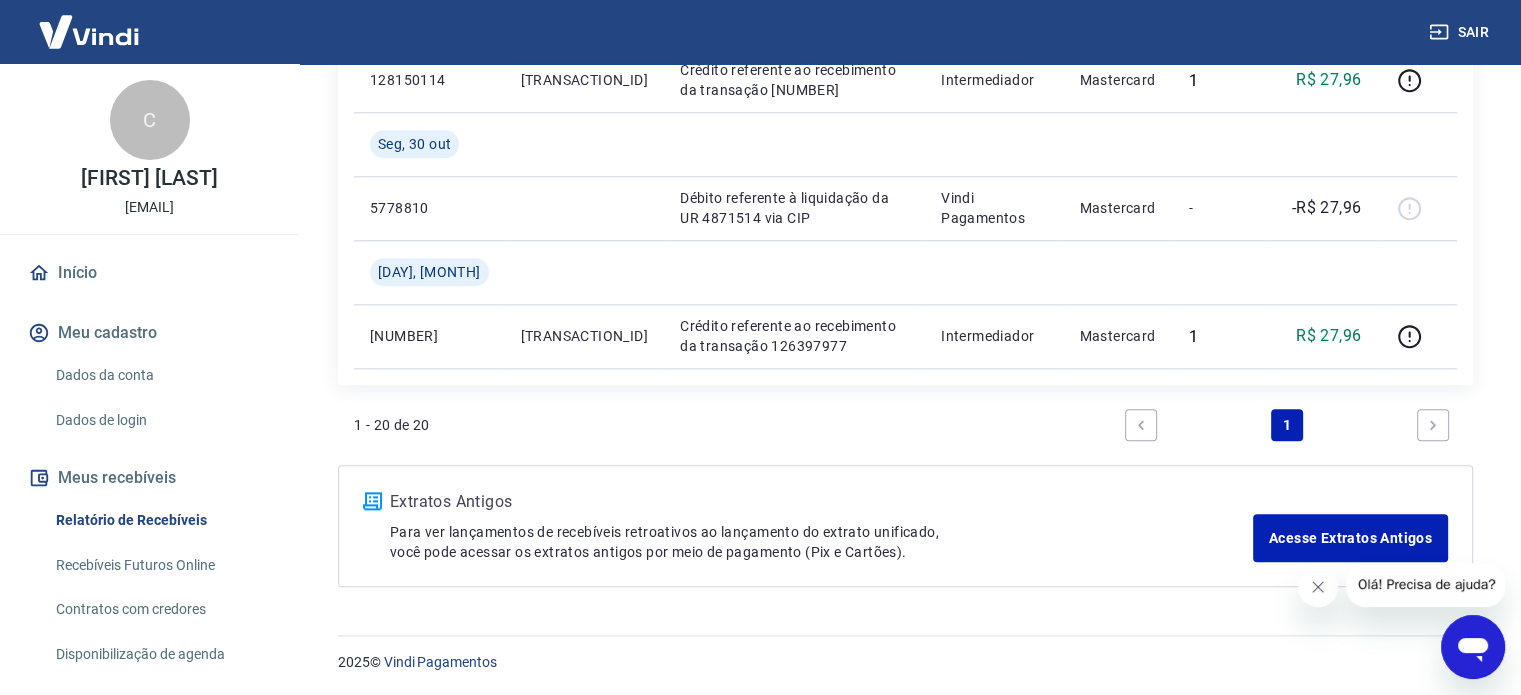 click 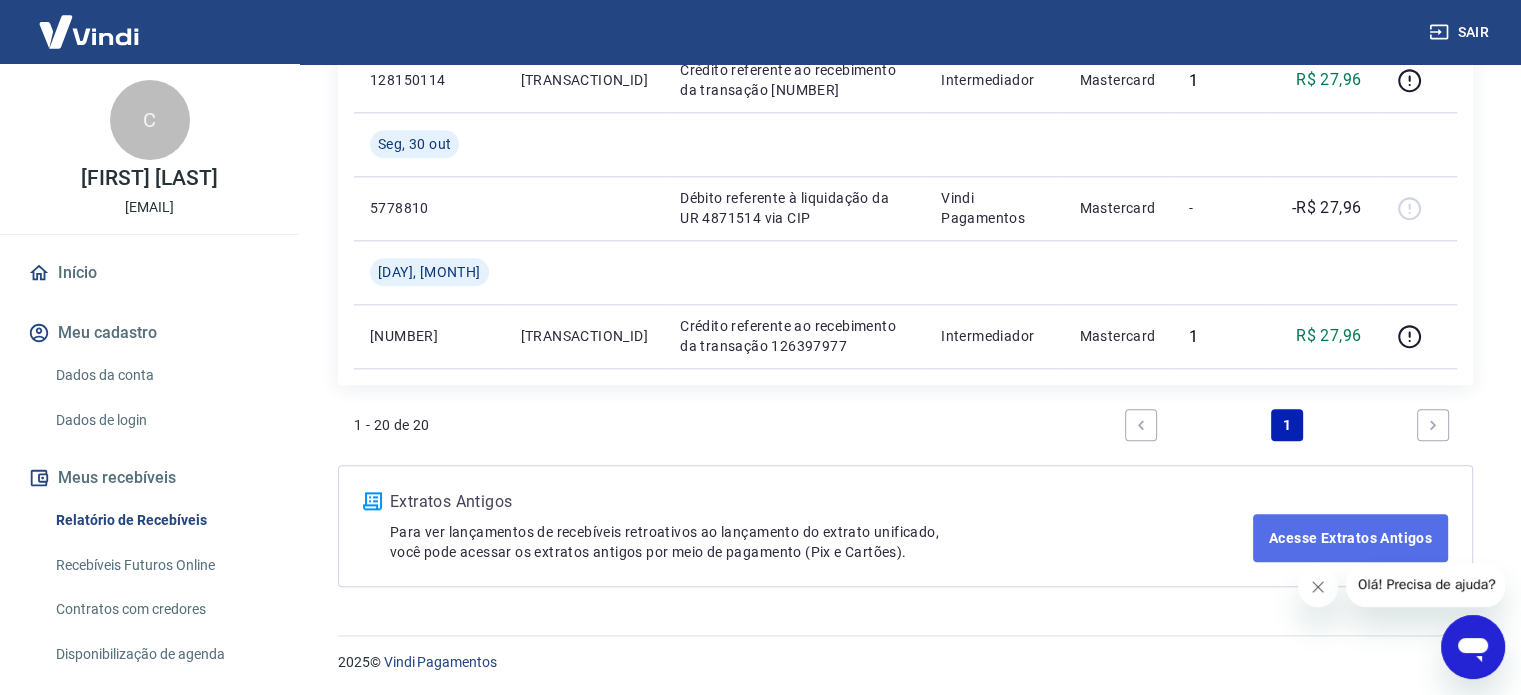 click on "Acesse Extratos Antigos" at bounding box center [1350, 538] 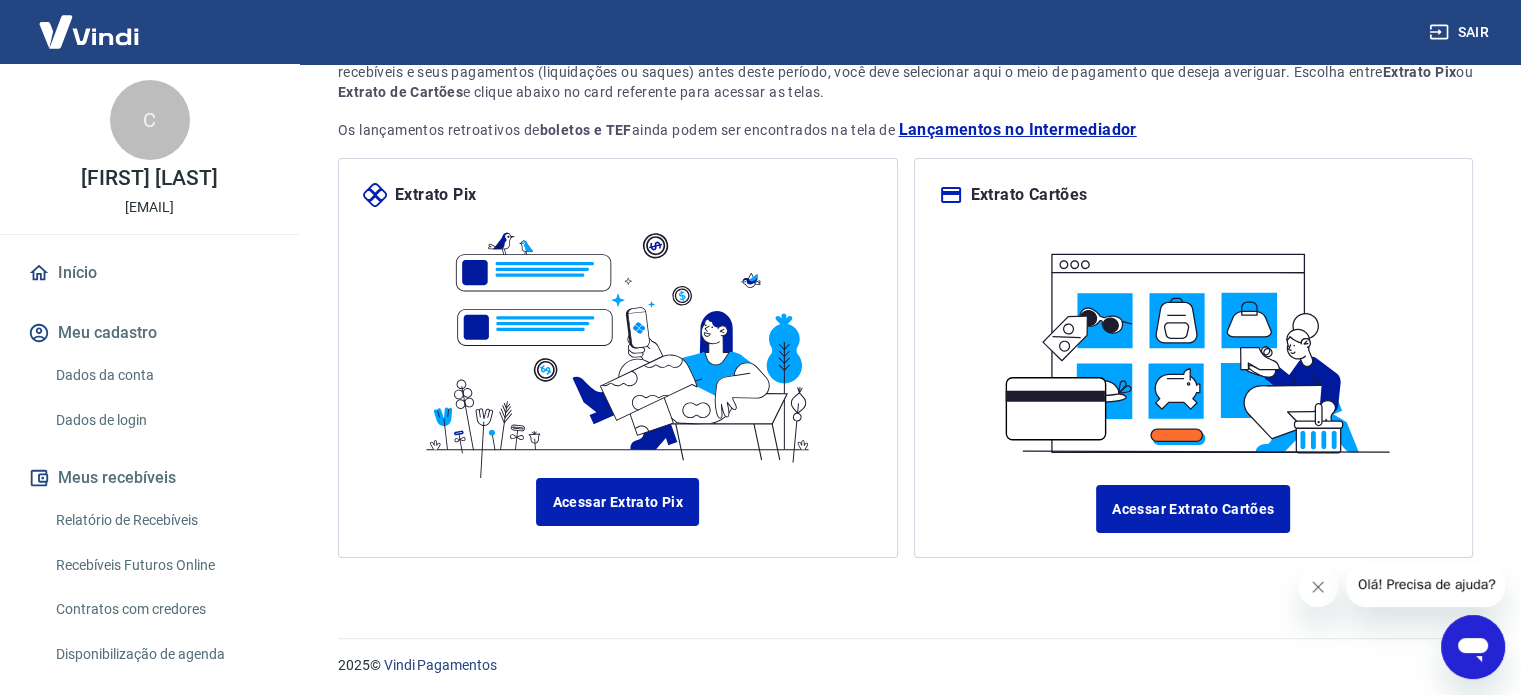 scroll, scrollTop: 172, scrollLeft: 0, axis: vertical 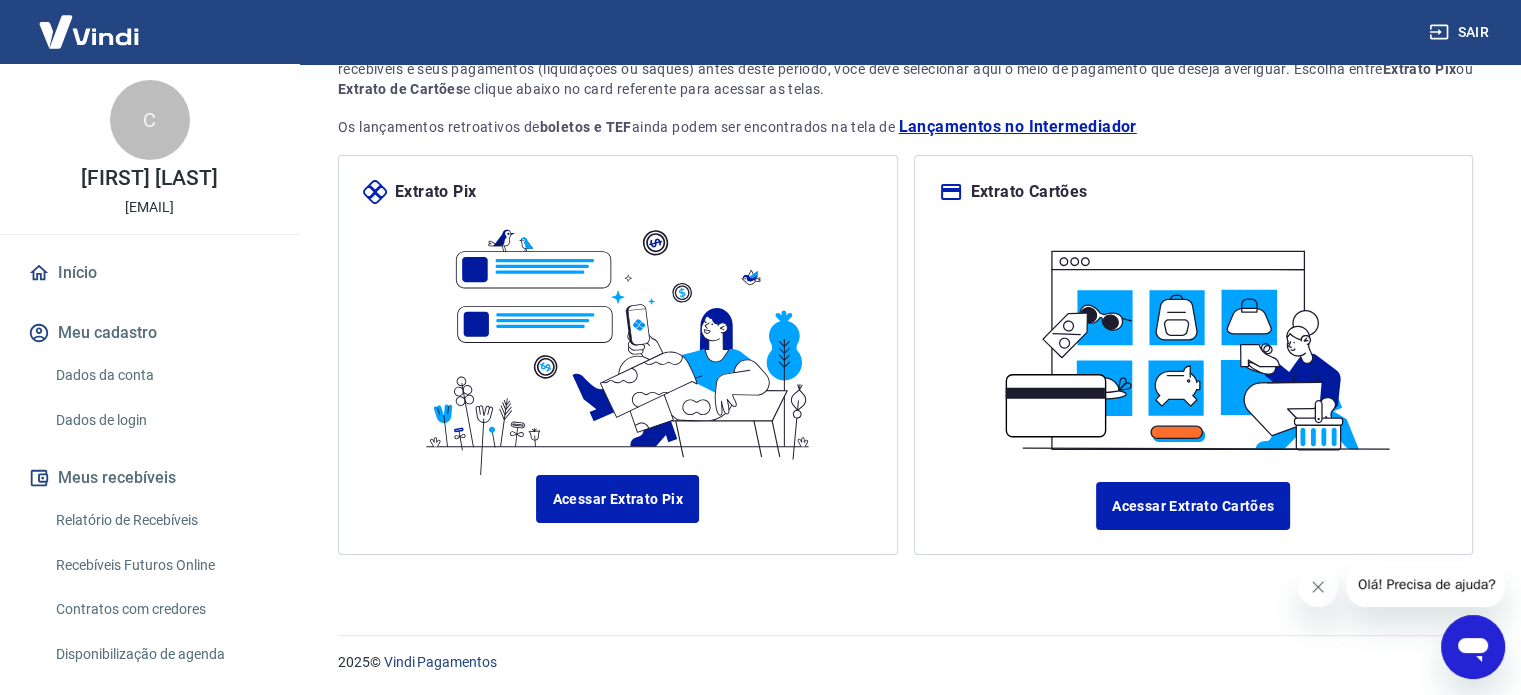 click on "Meus recebíveis" at bounding box center (149, 478) 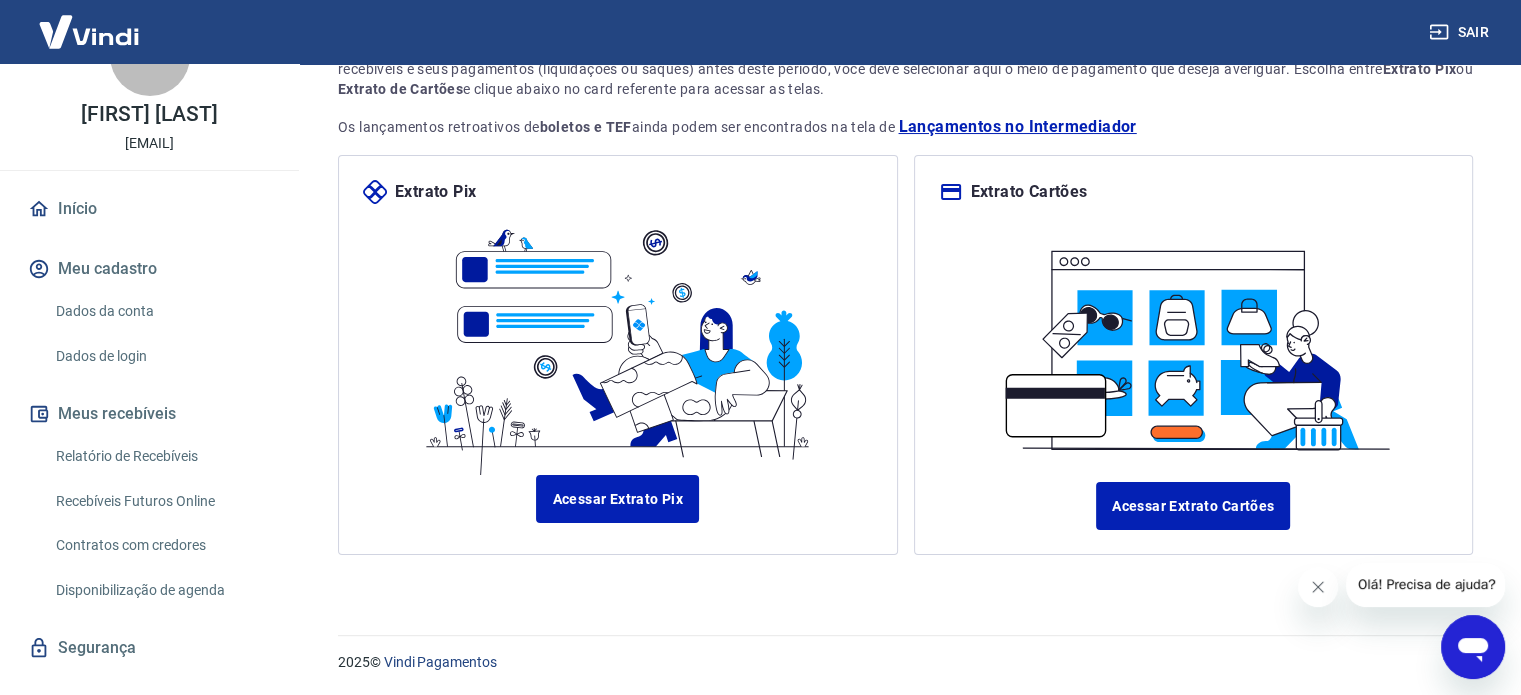 scroll, scrollTop: 98, scrollLeft: 0, axis: vertical 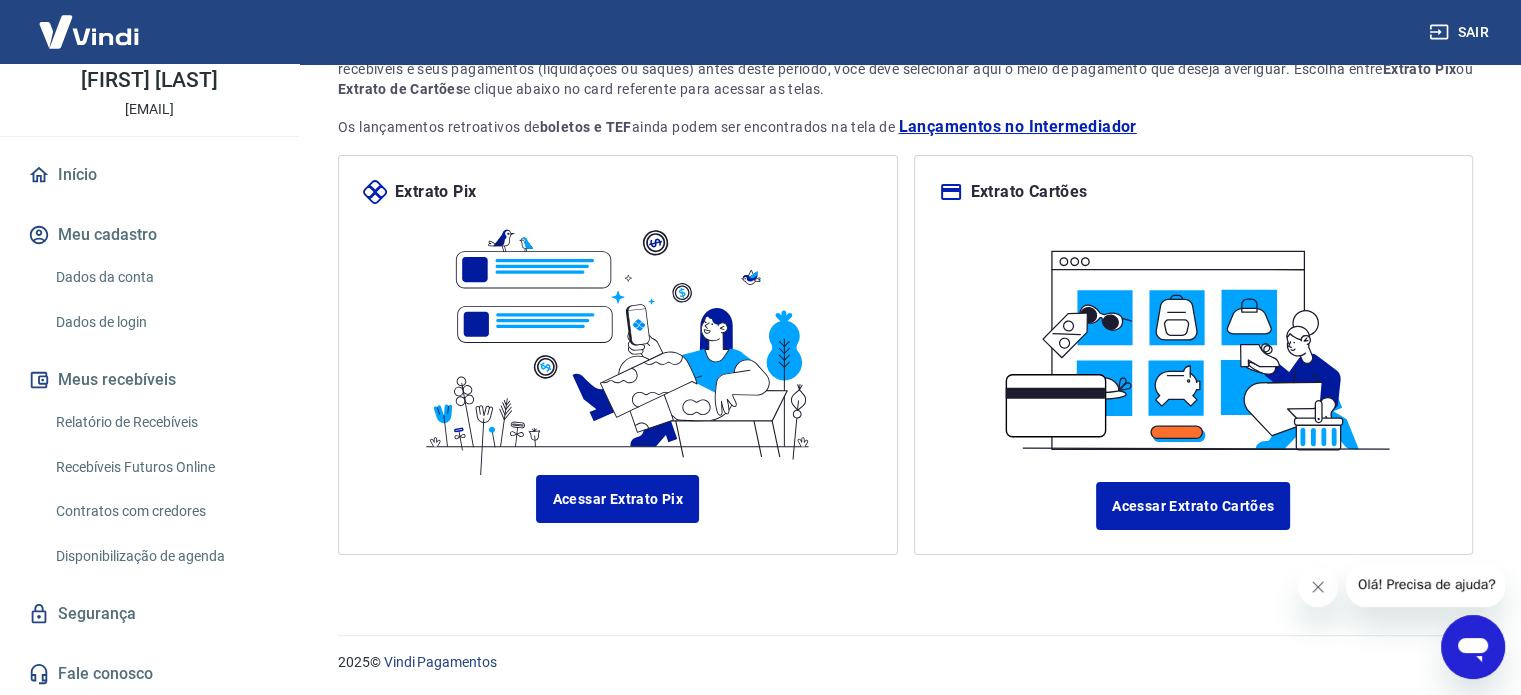 click on "Relatório de Recebíveis" at bounding box center [161, 422] 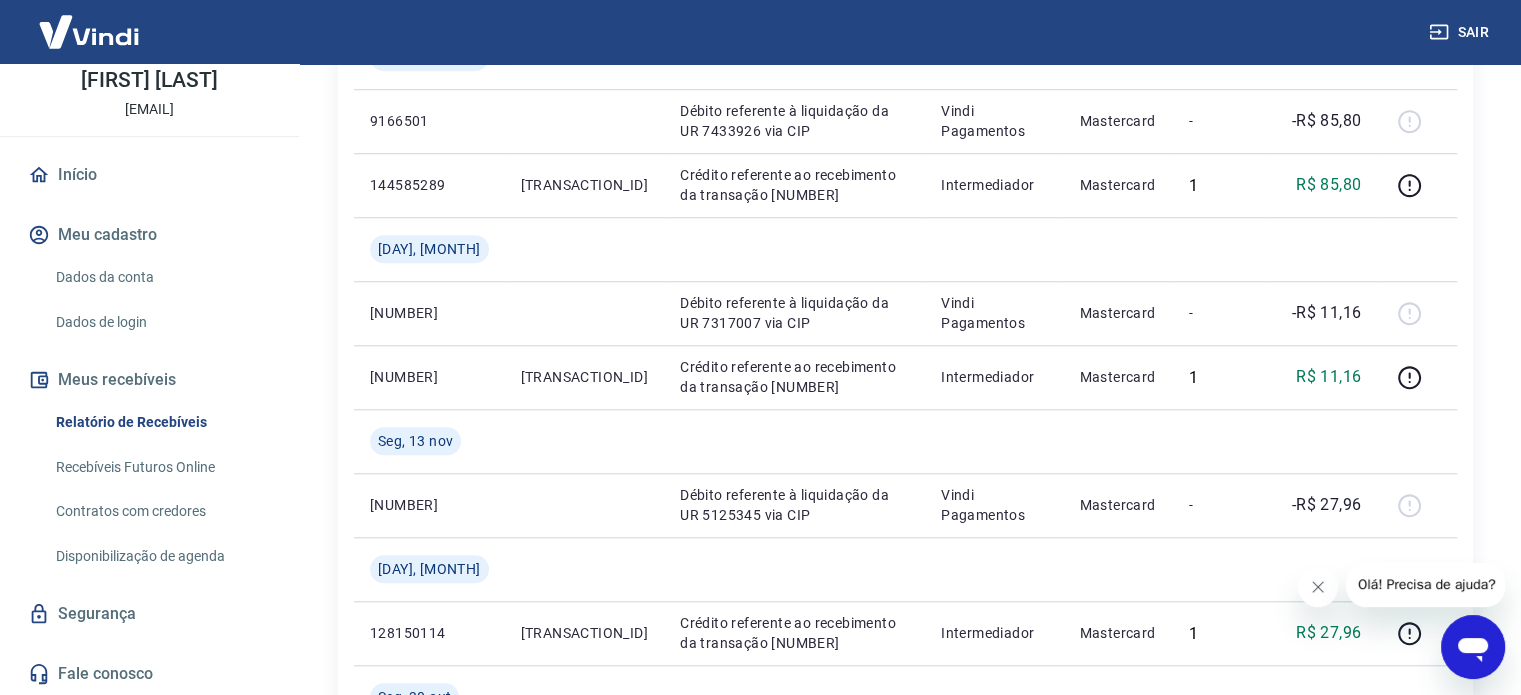 scroll, scrollTop: 2153, scrollLeft: 0, axis: vertical 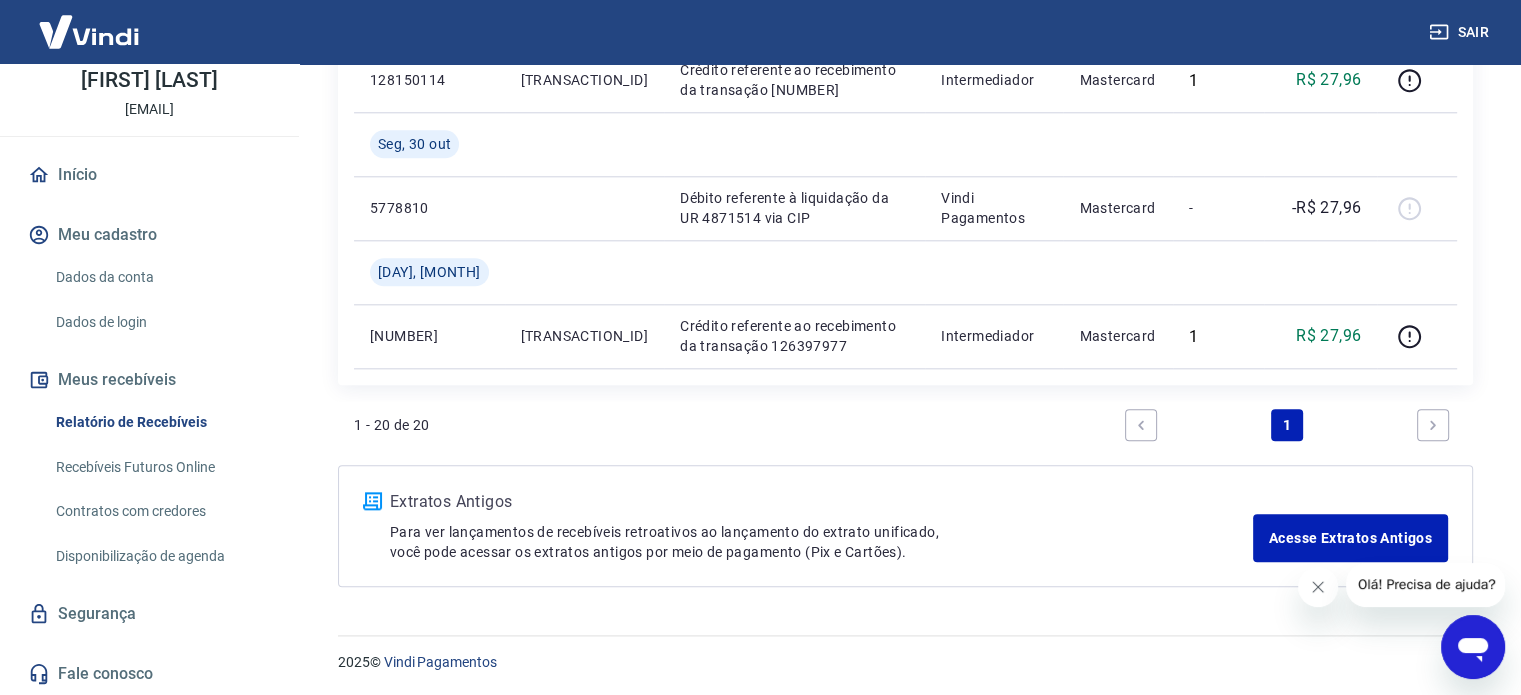 click 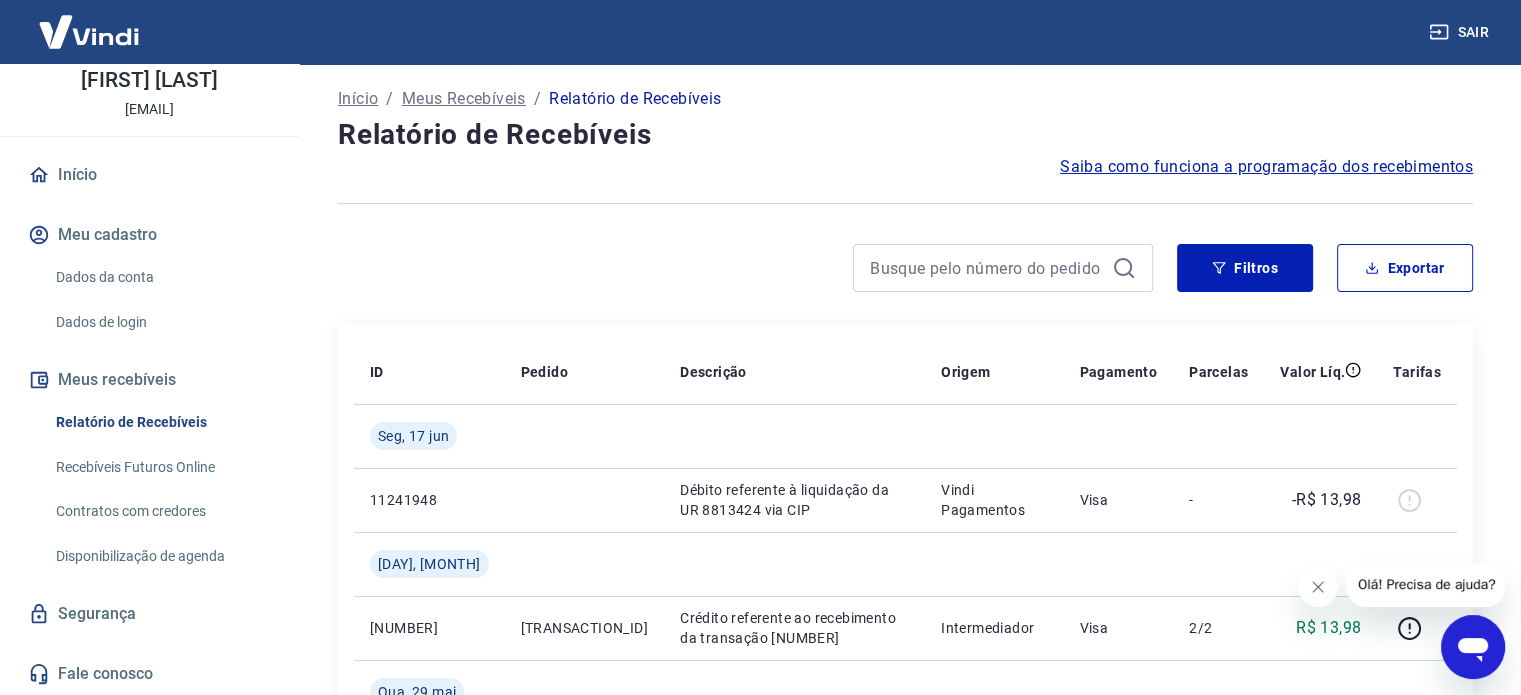 scroll, scrollTop: 0, scrollLeft: 0, axis: both 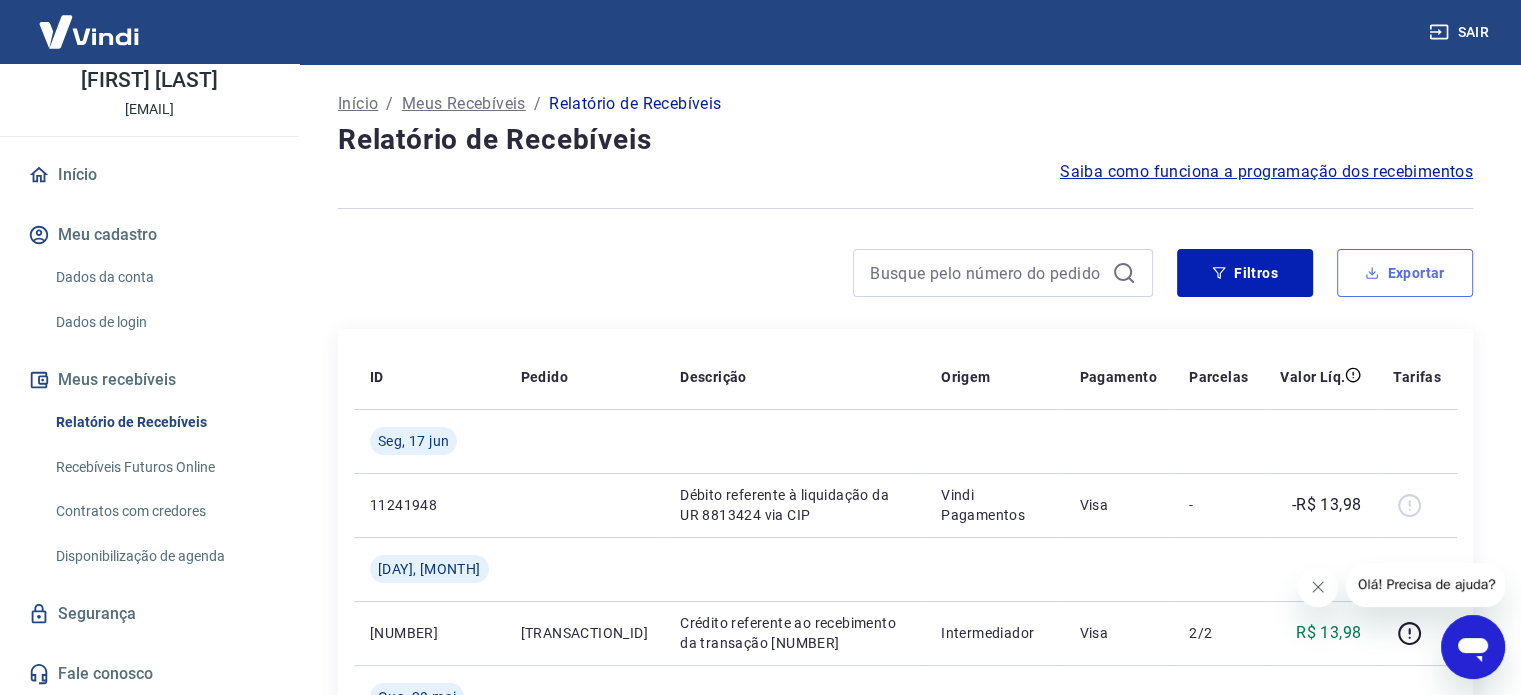 click on "Exportar" at bounding box center (1405, 273) 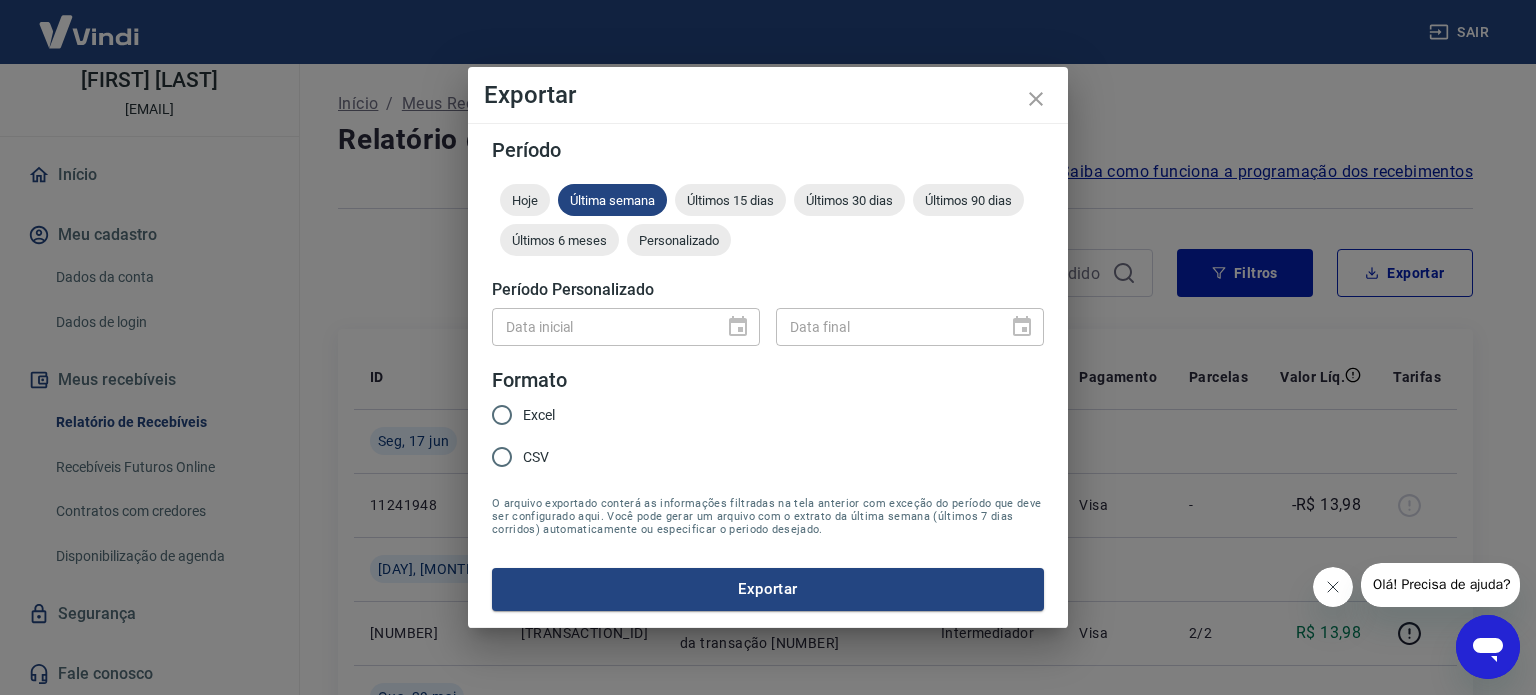click on "CSV" at bounding box center [502, 457] 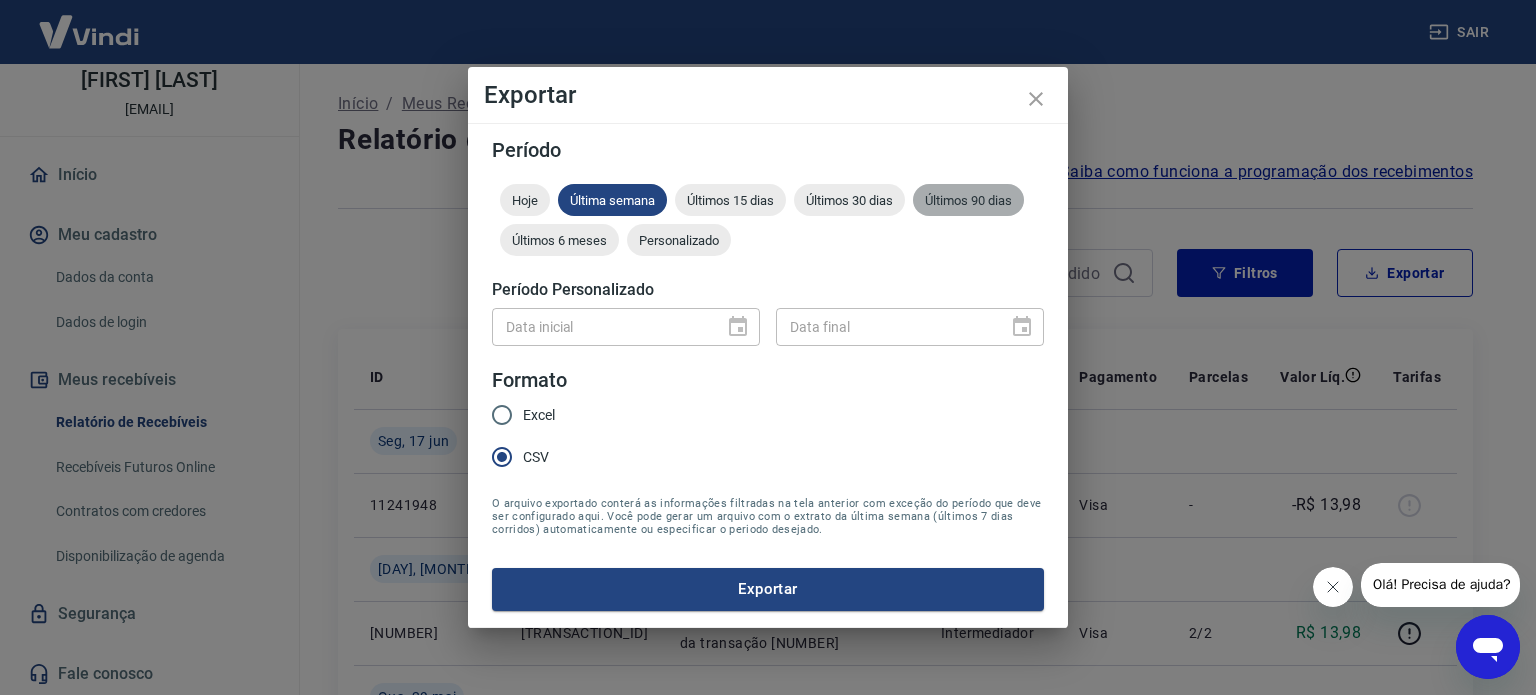 click on "Últimos 90 dias" at bounding box center [968, 200] 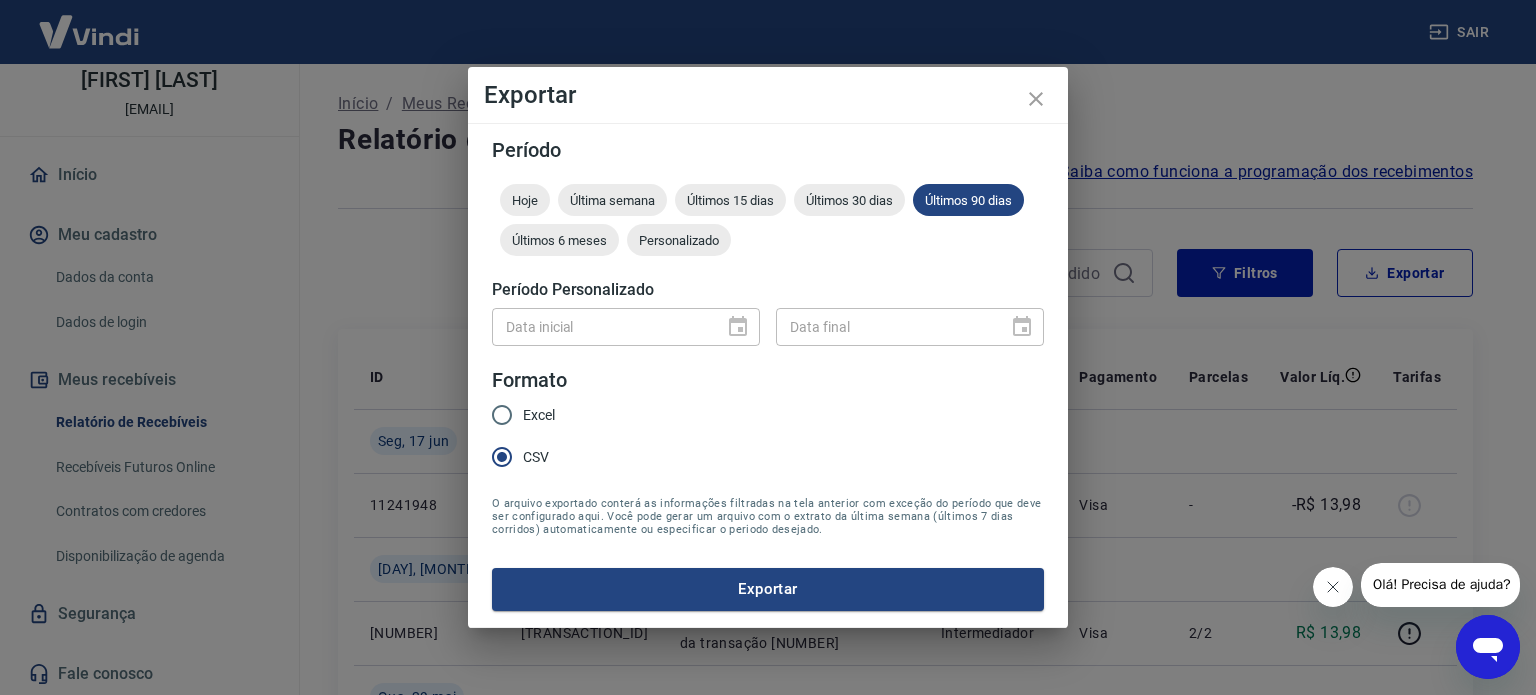 click on "Excel" at bounding box center [502, 415] 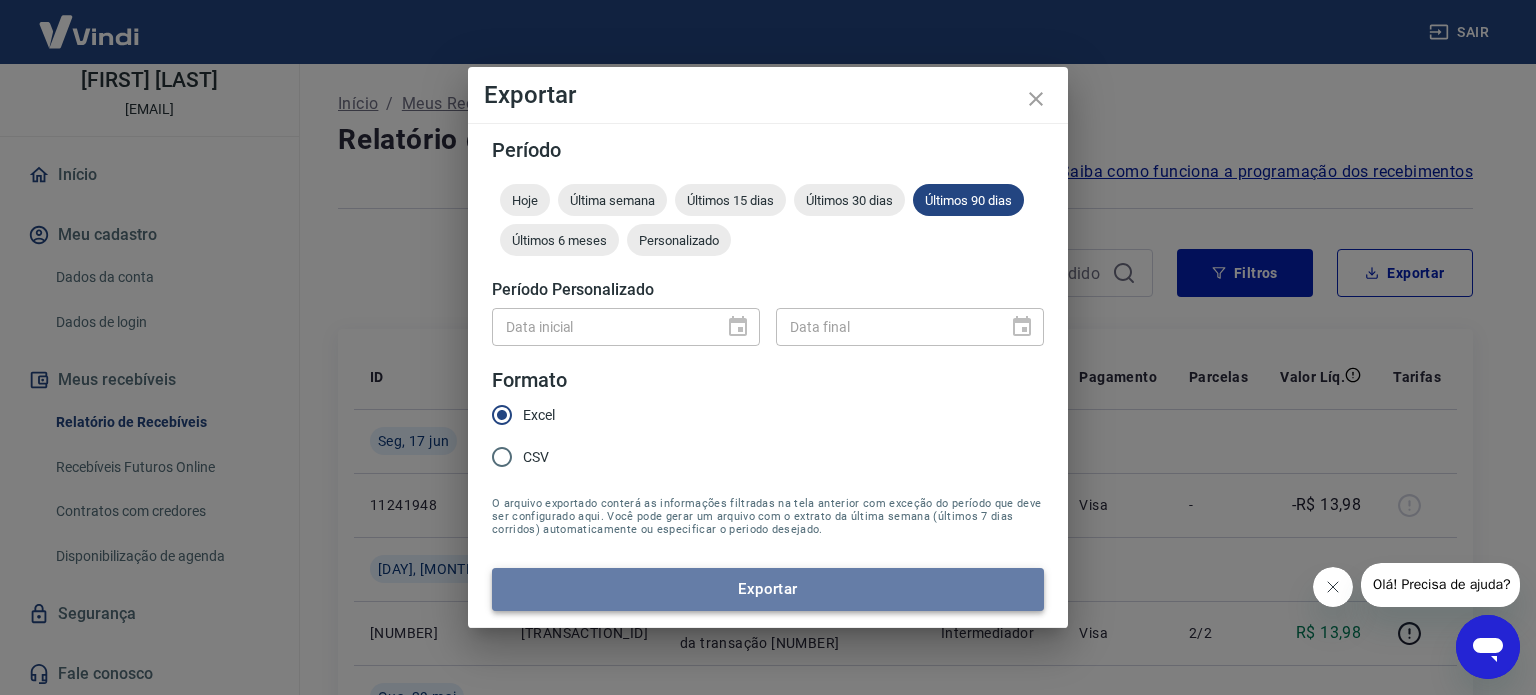 click on "Exportar" at bounding box center (768, 589) 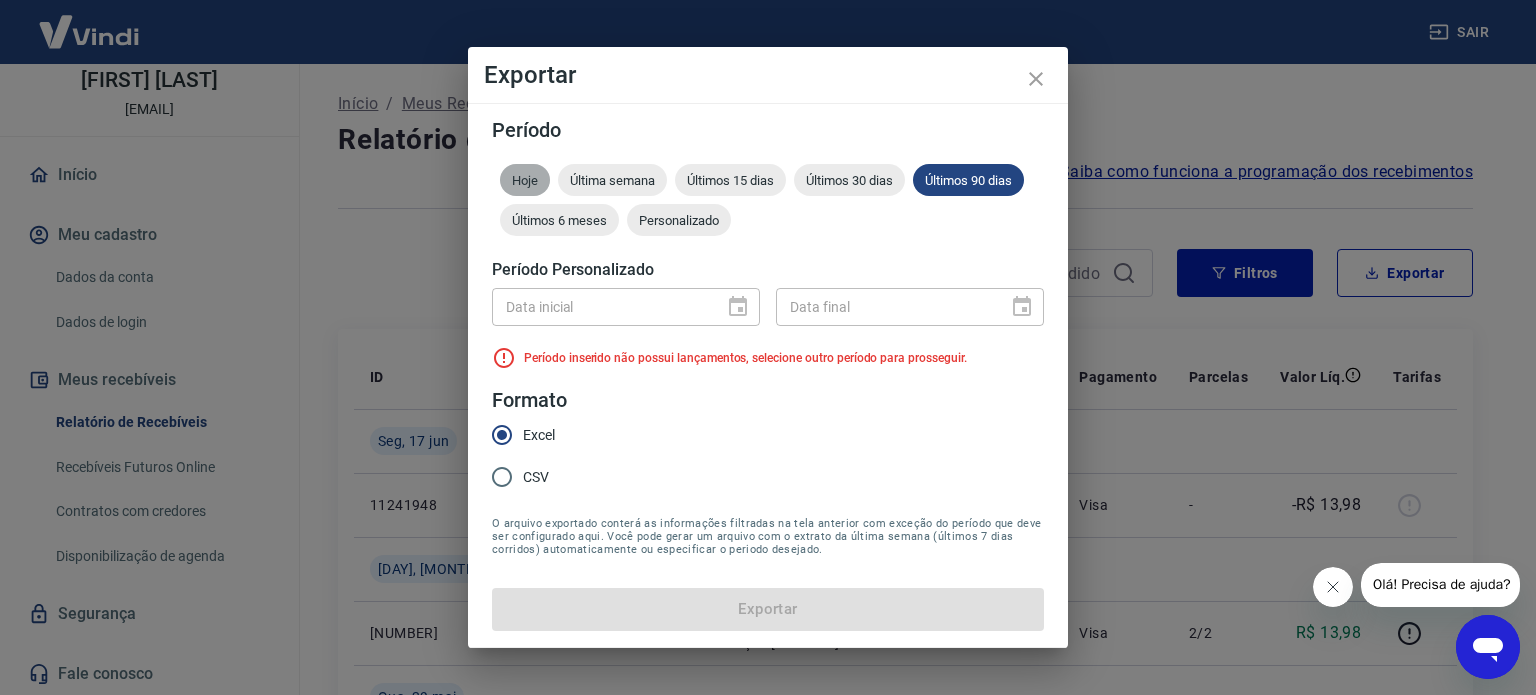 click on "Hoje" at bounding box center [525, 180] 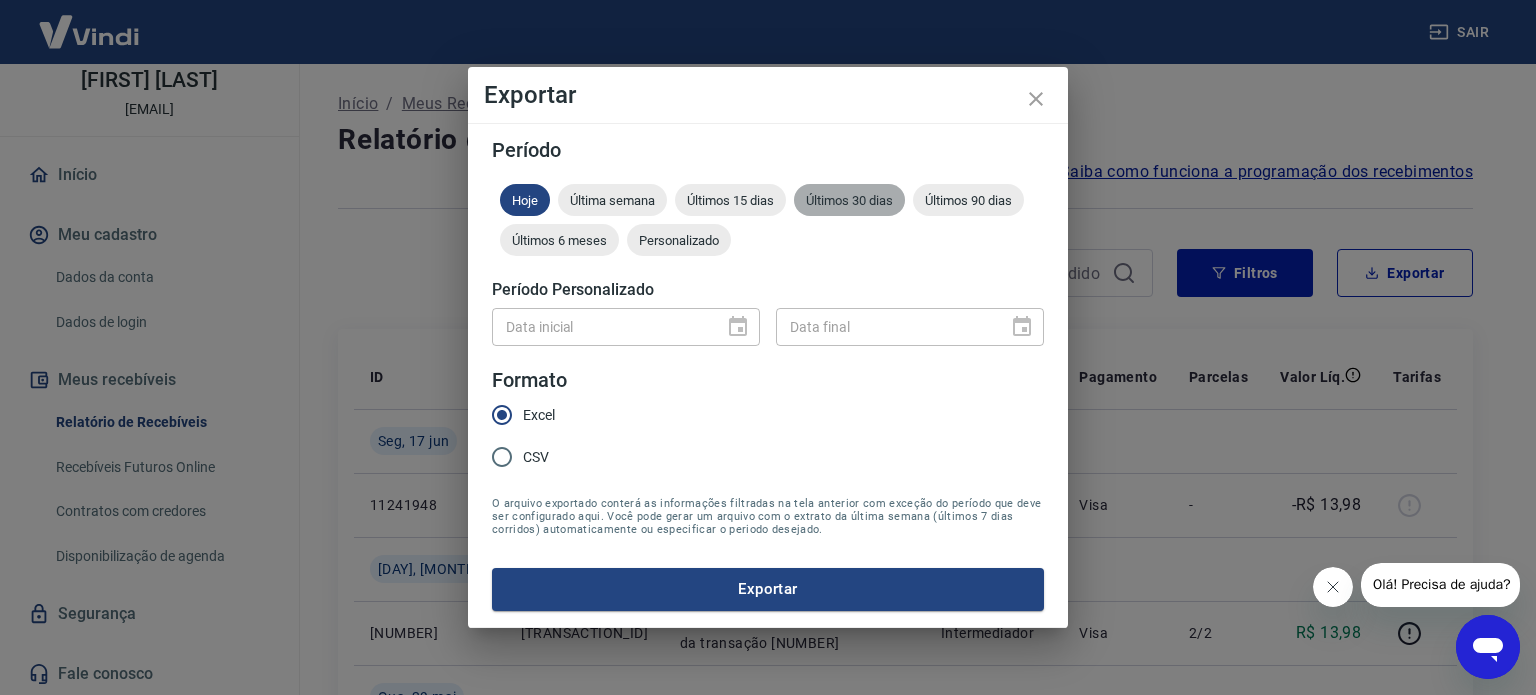 click on "Últimos 30 dias" at bounding box center [849, 200] 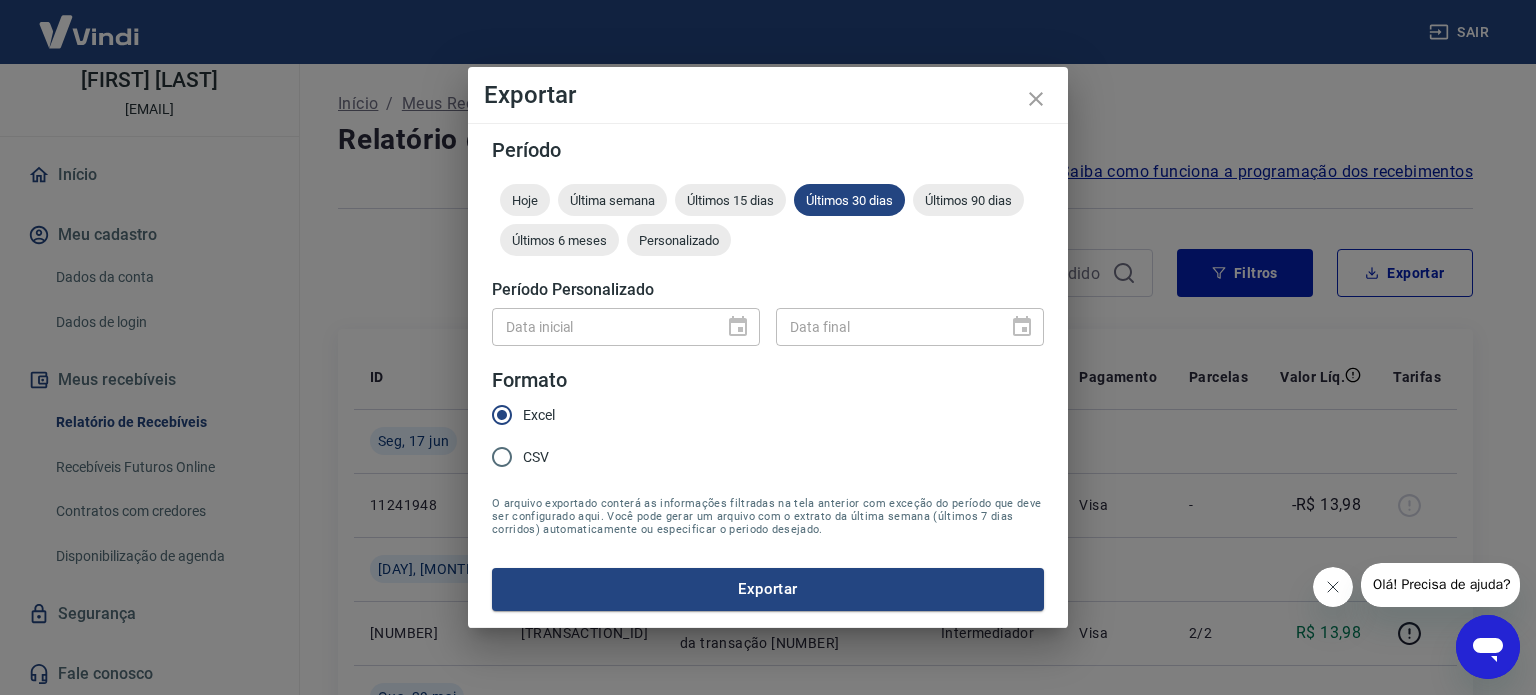 click on "Data inicial" at bounding box center [626, 326] 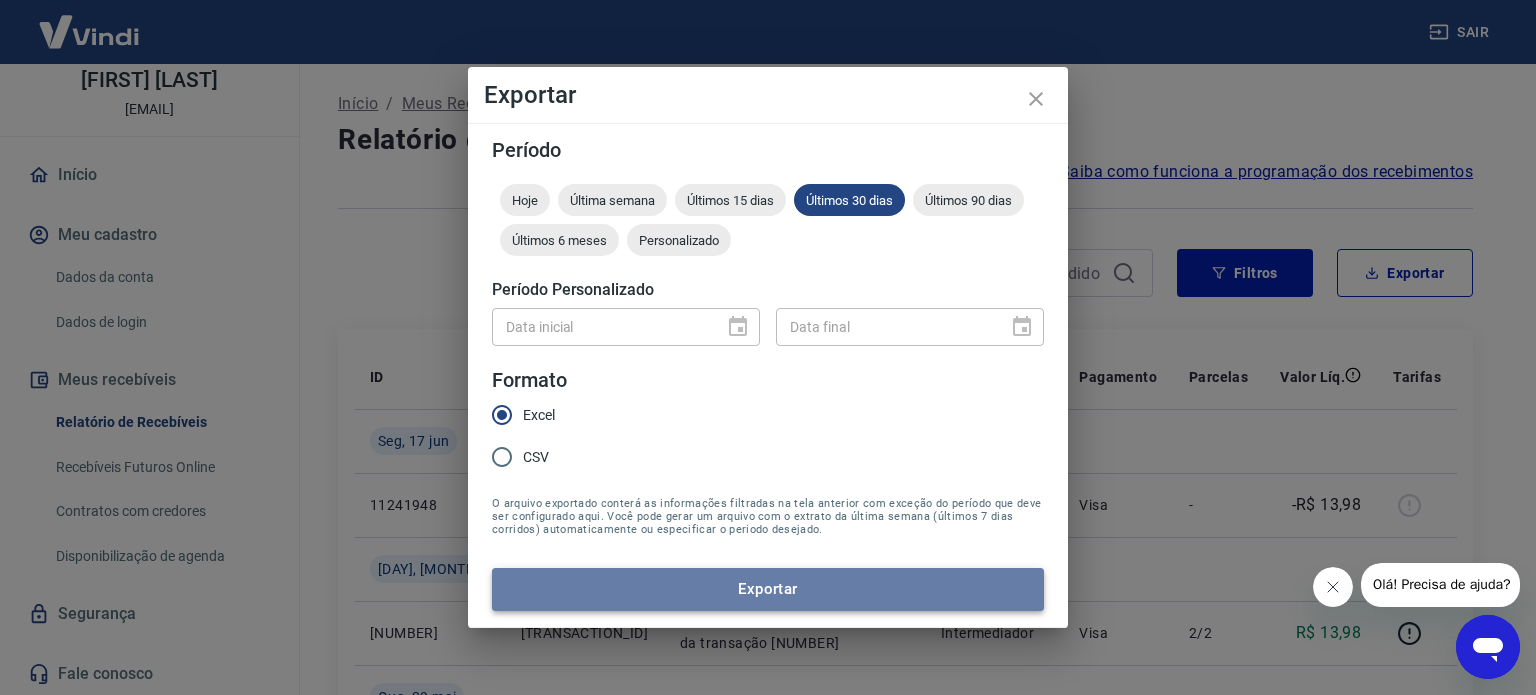 click on "Exportar" at bounding box center (768, 589) 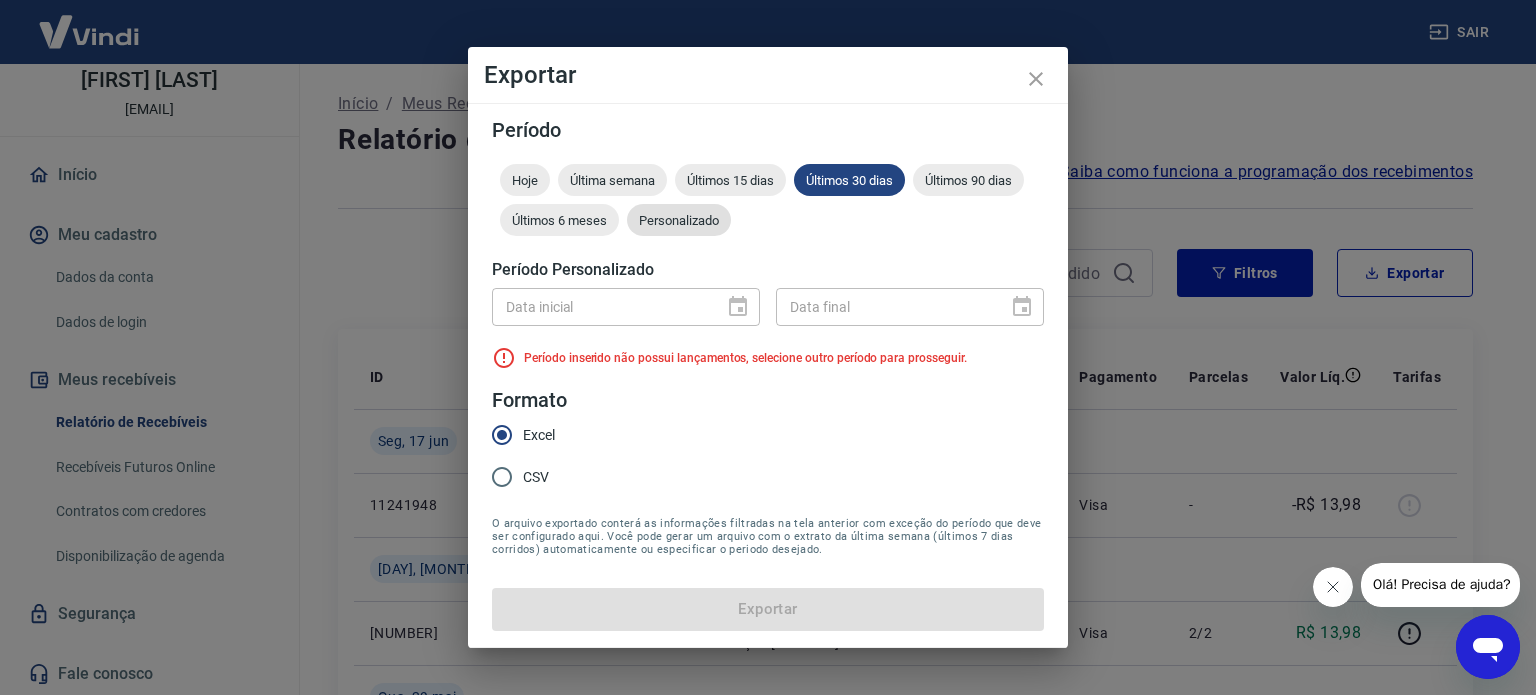 click on "Personalizado" at bounding box center (679, 220) 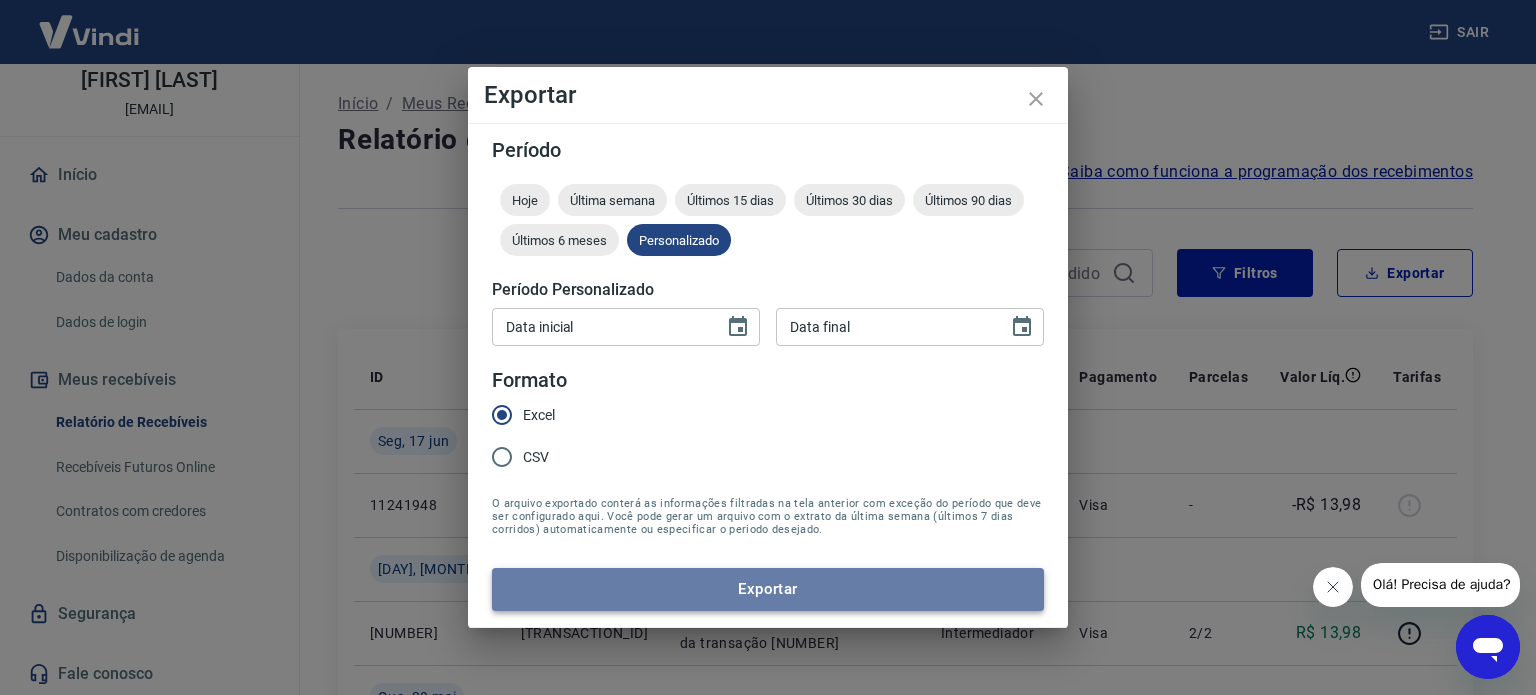 click on "Exportar" at bounding box center (768, 589) 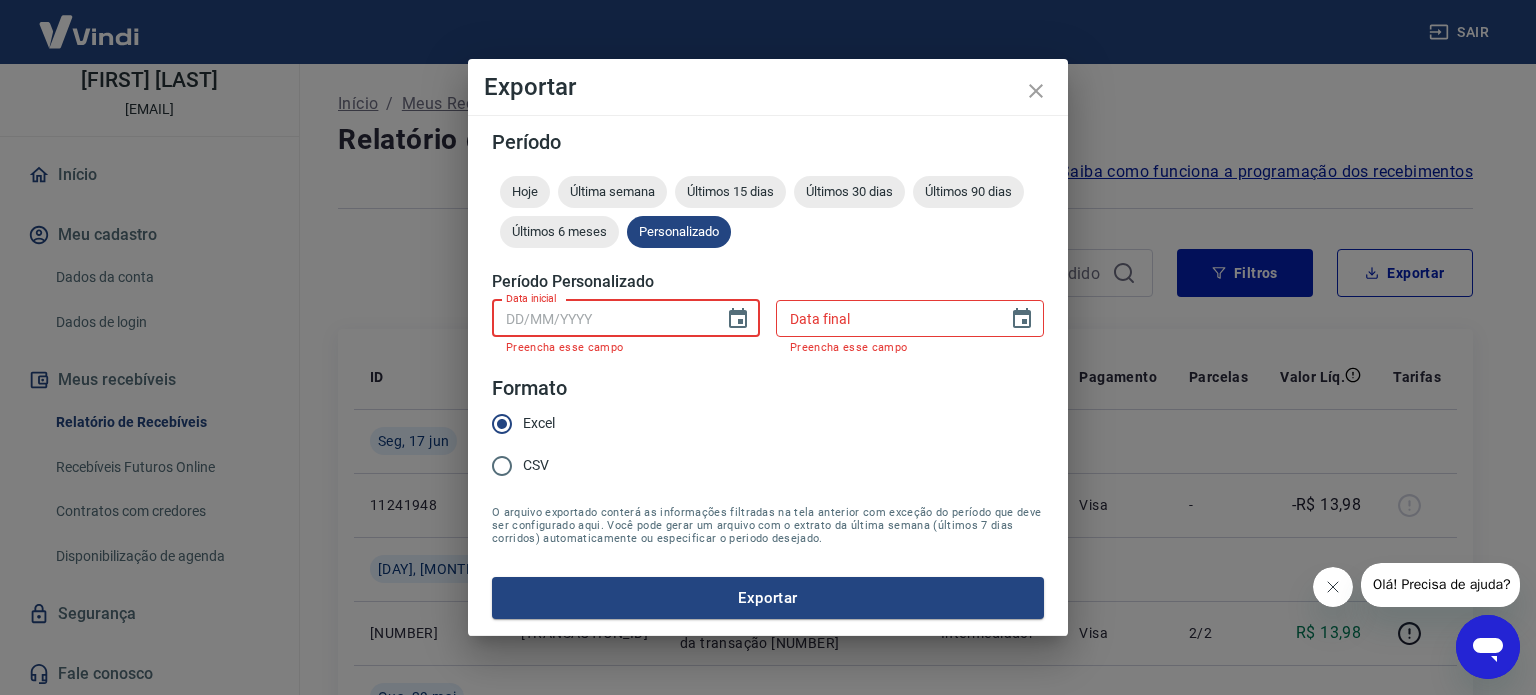 click on "Data inicial" at bounding box center (601, 318) 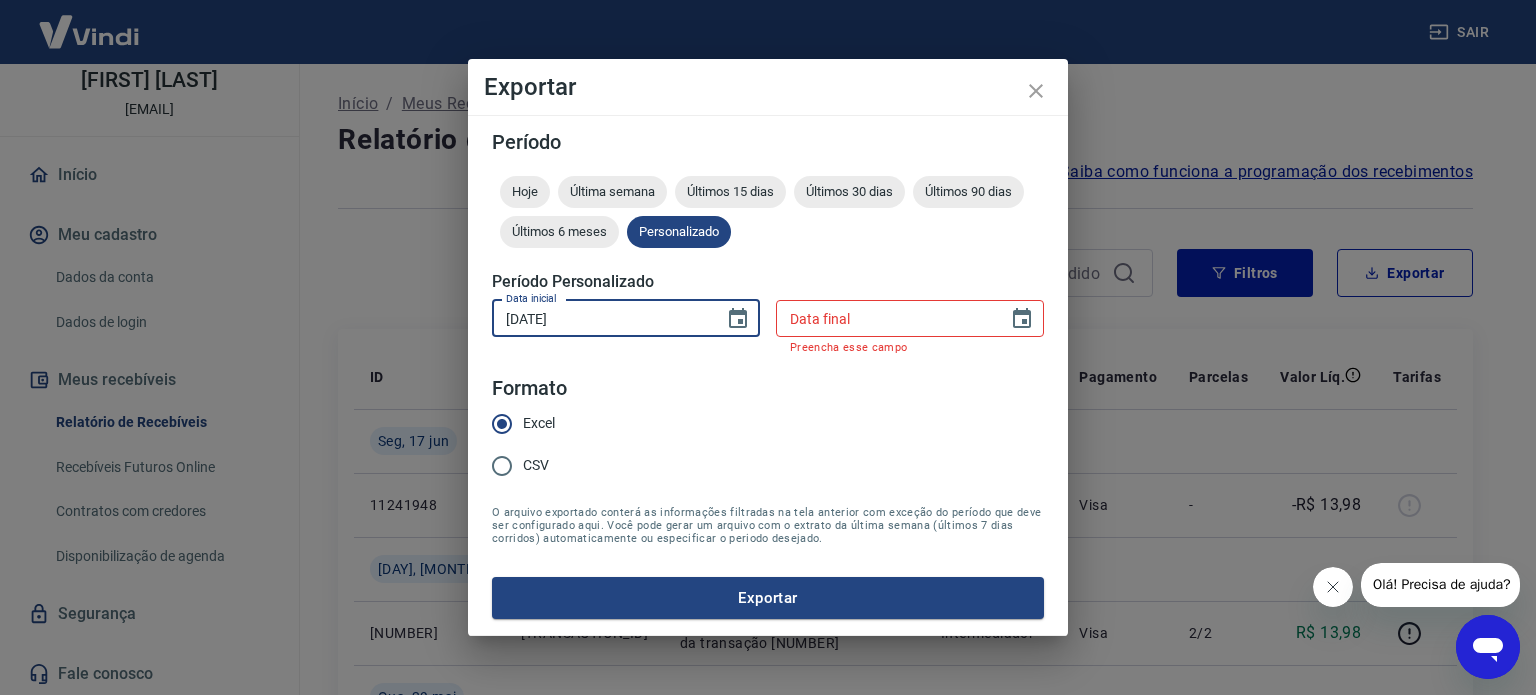 type on "01/01/2024" 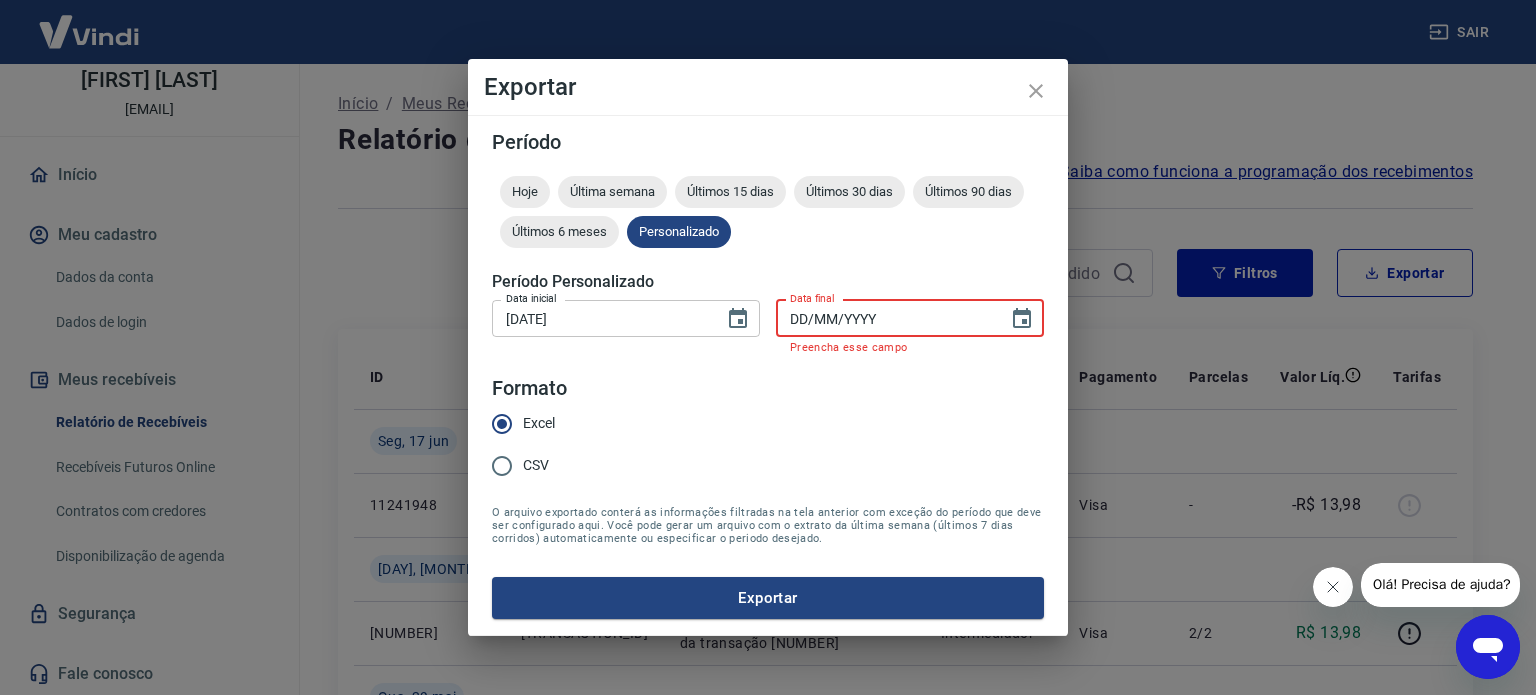 click on "DD/MM/YYYY" at bounding box center (885, 318) 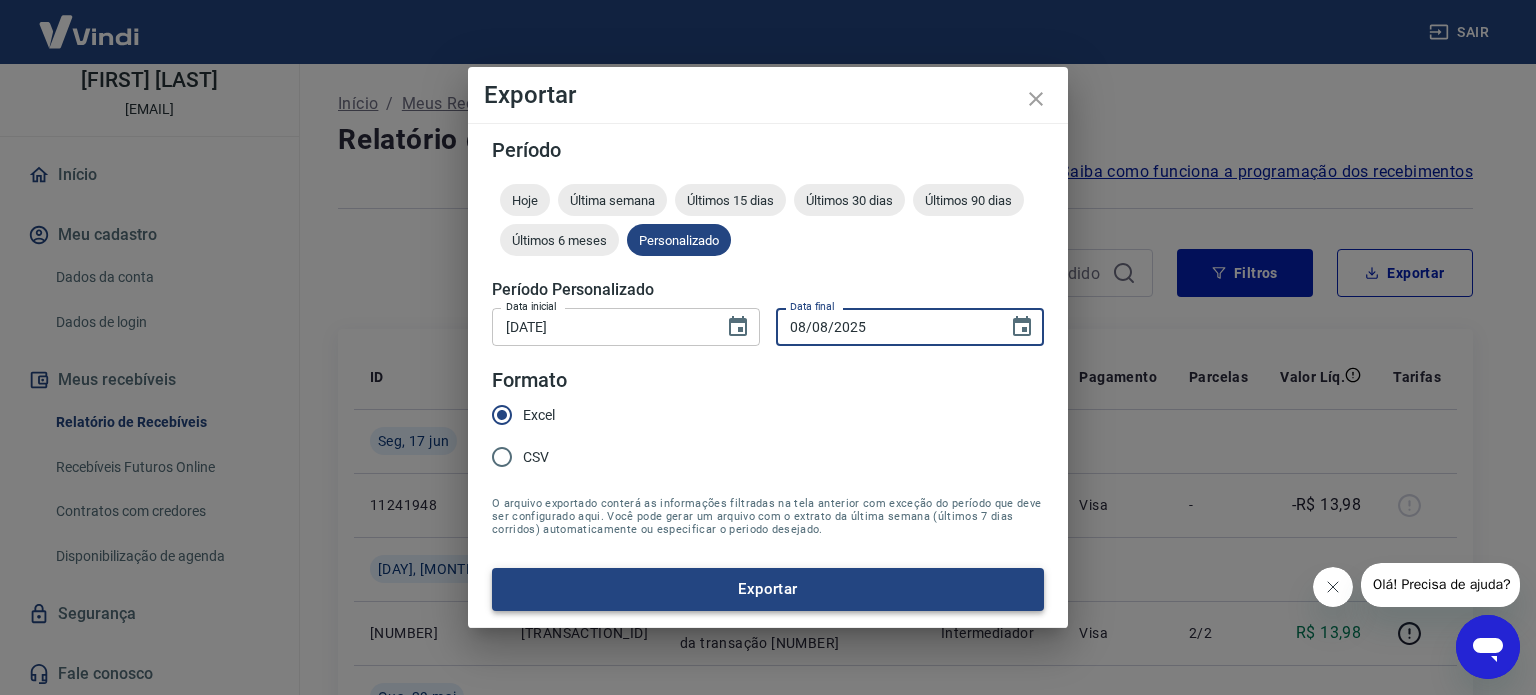 click on "Exportar" at bounding box center [768, 589] 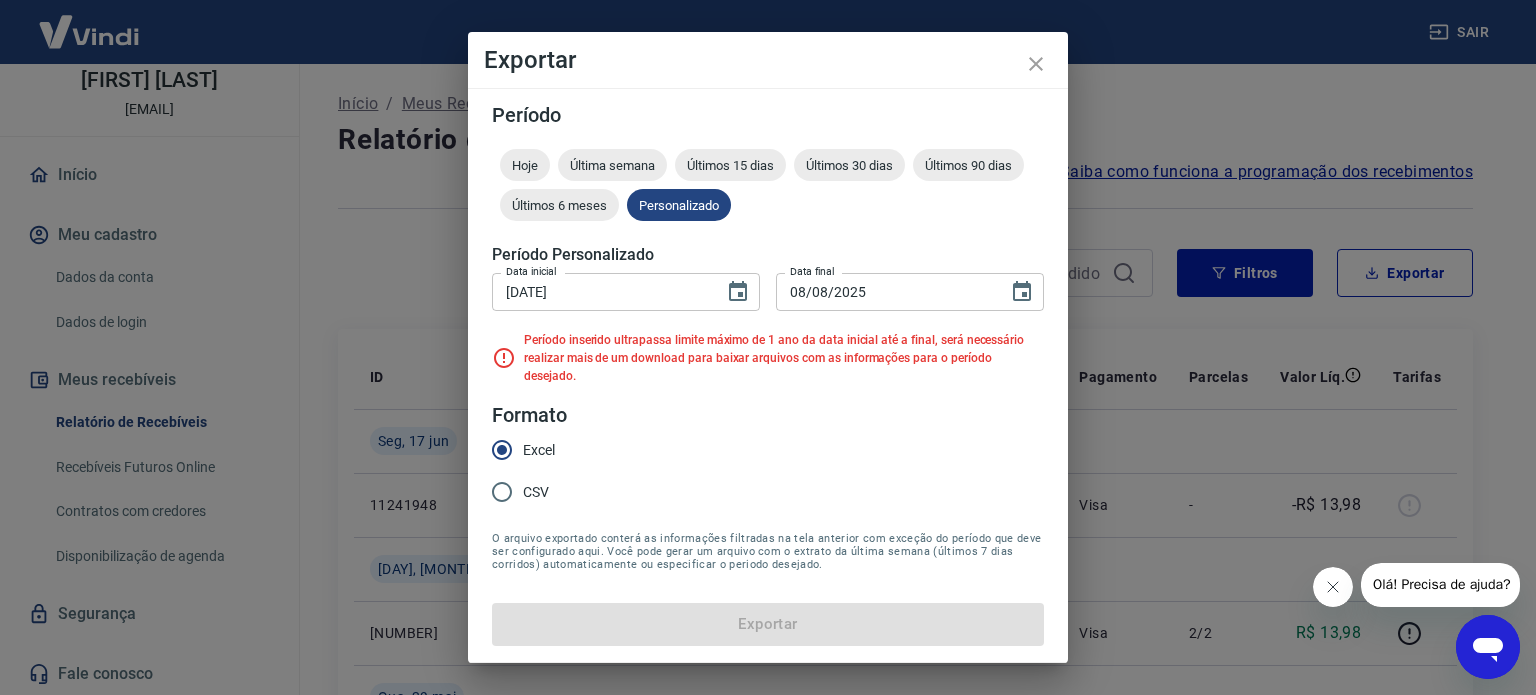 click on "08/08/2025" at bounding box center [885, 291] 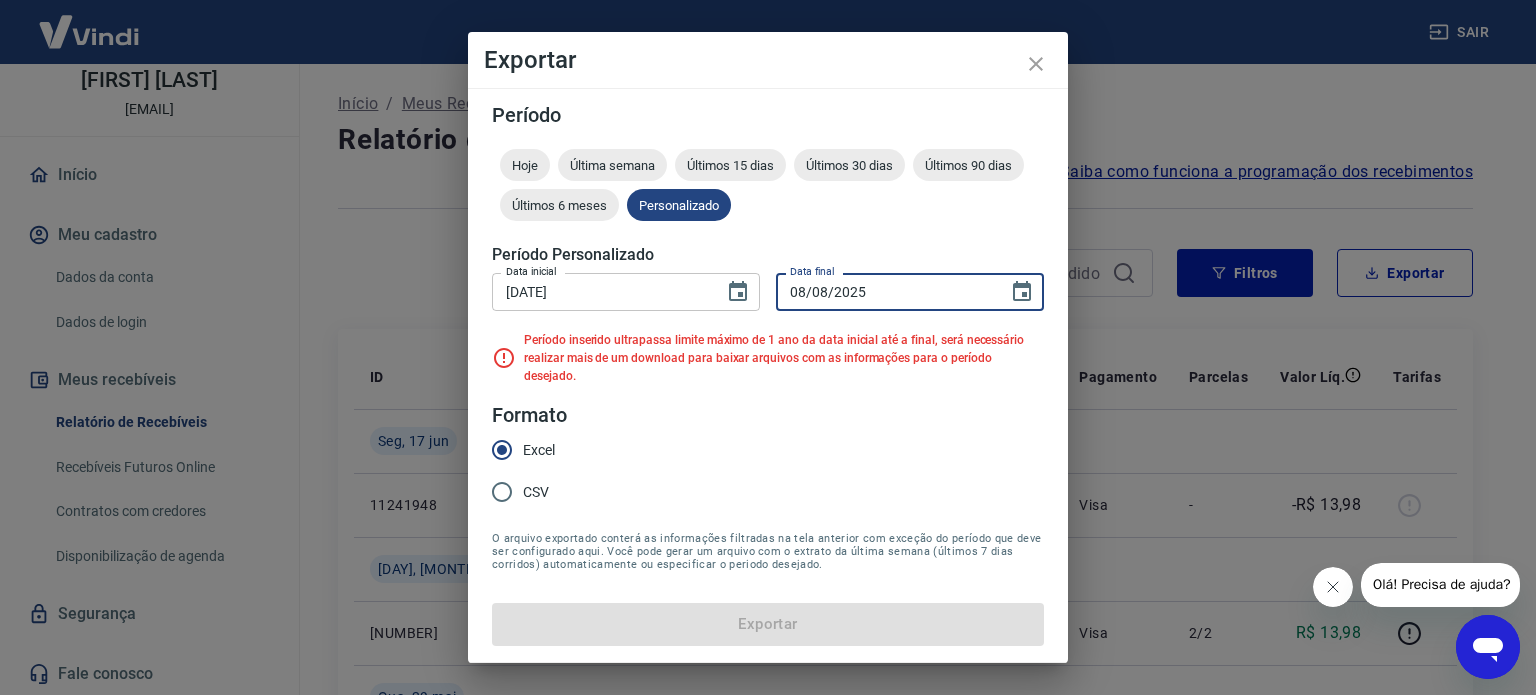 click on "08/08/2025" at bounding box center [885, 291] 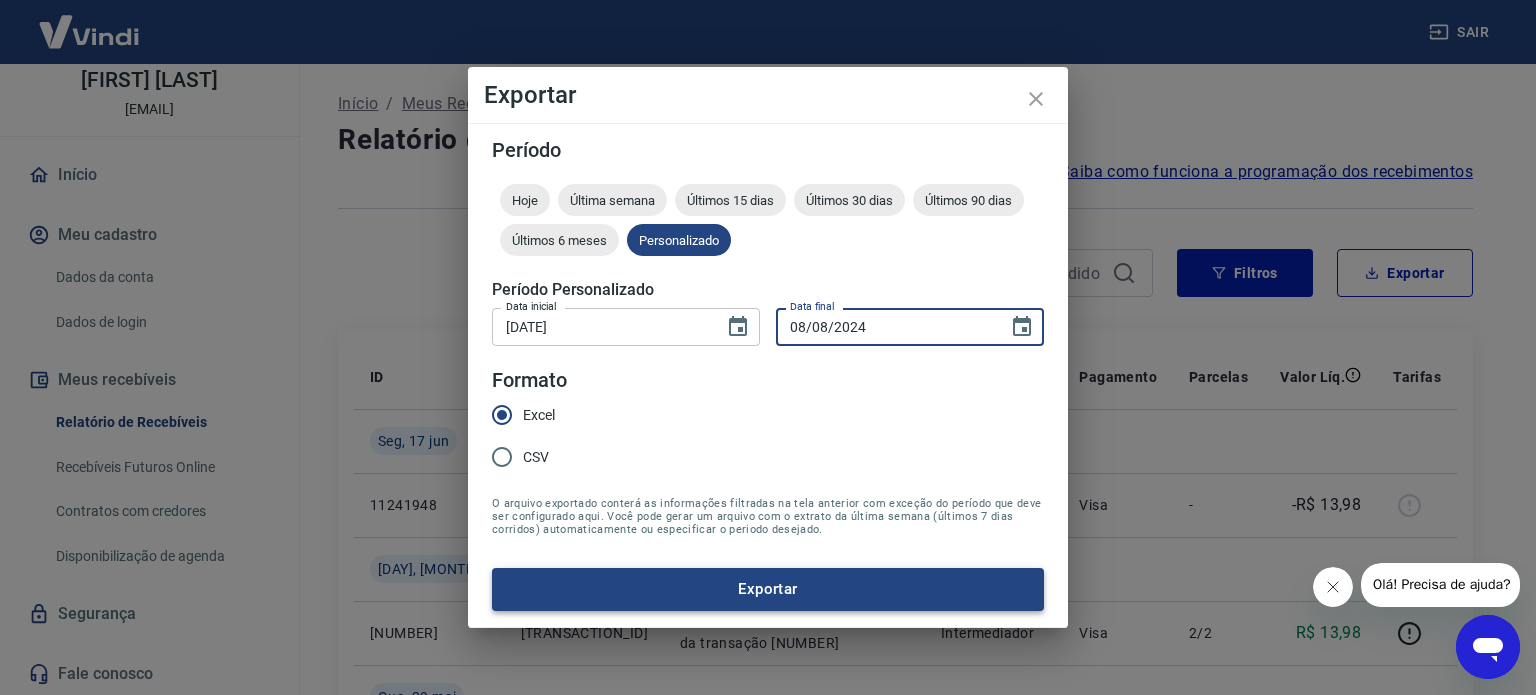 type on "08/08/2024" 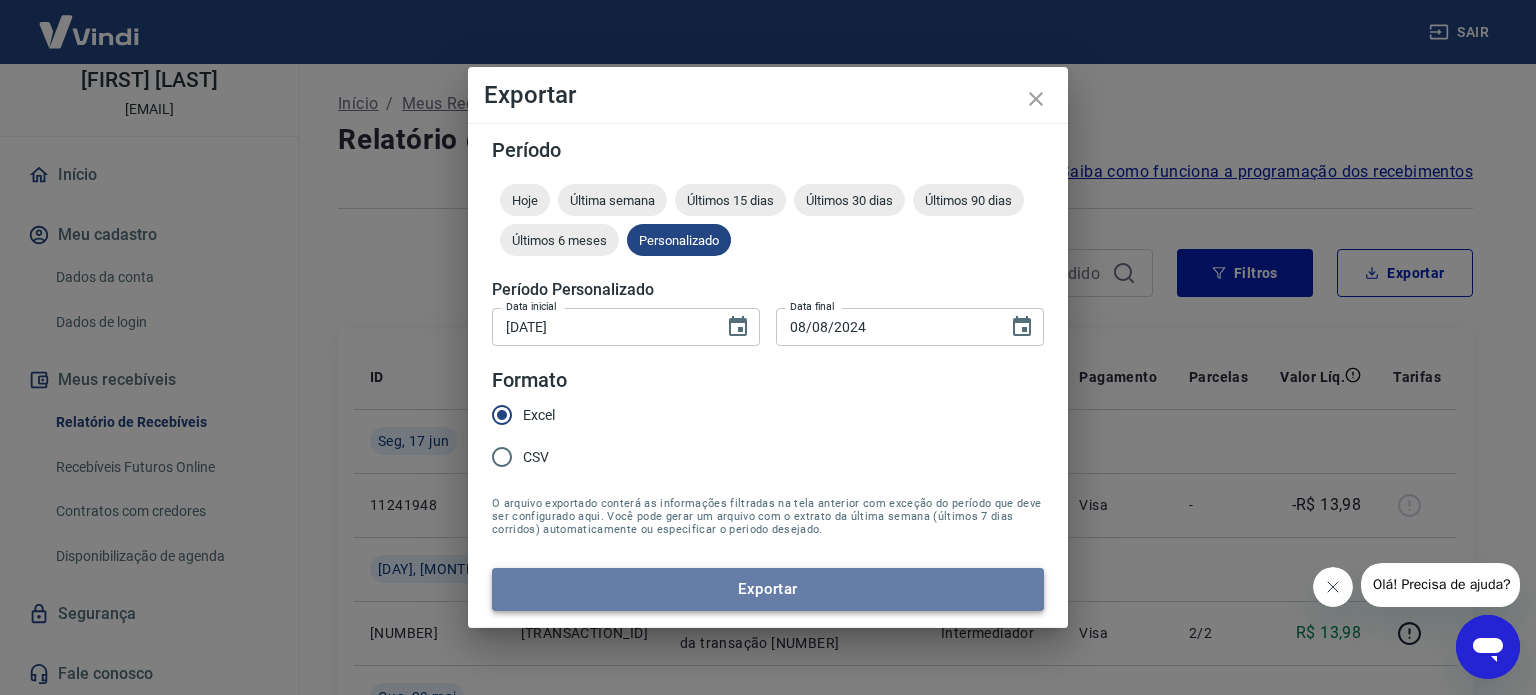 click on "Exportar" at bounding box center [768, 589] 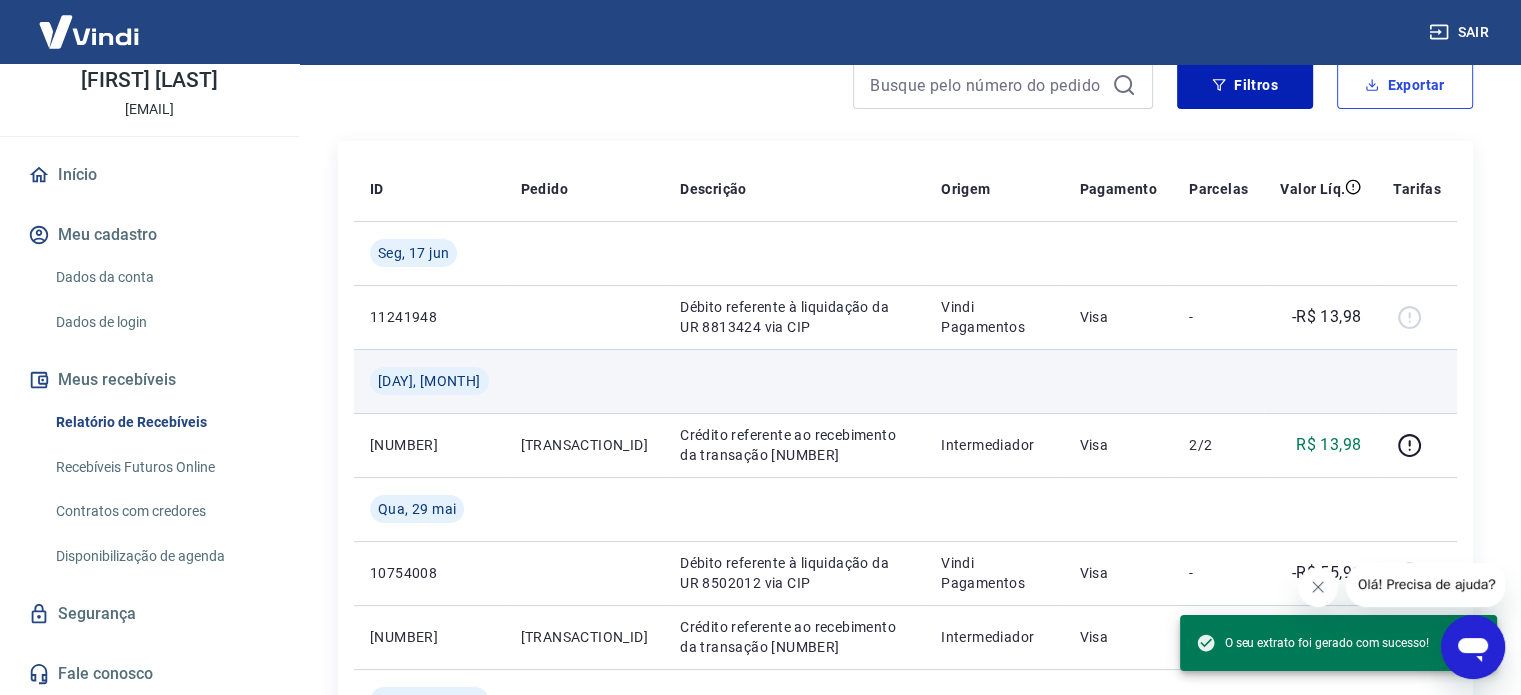 scroll, scrollTop: 500, scrollLeft: 0, axis: vertical 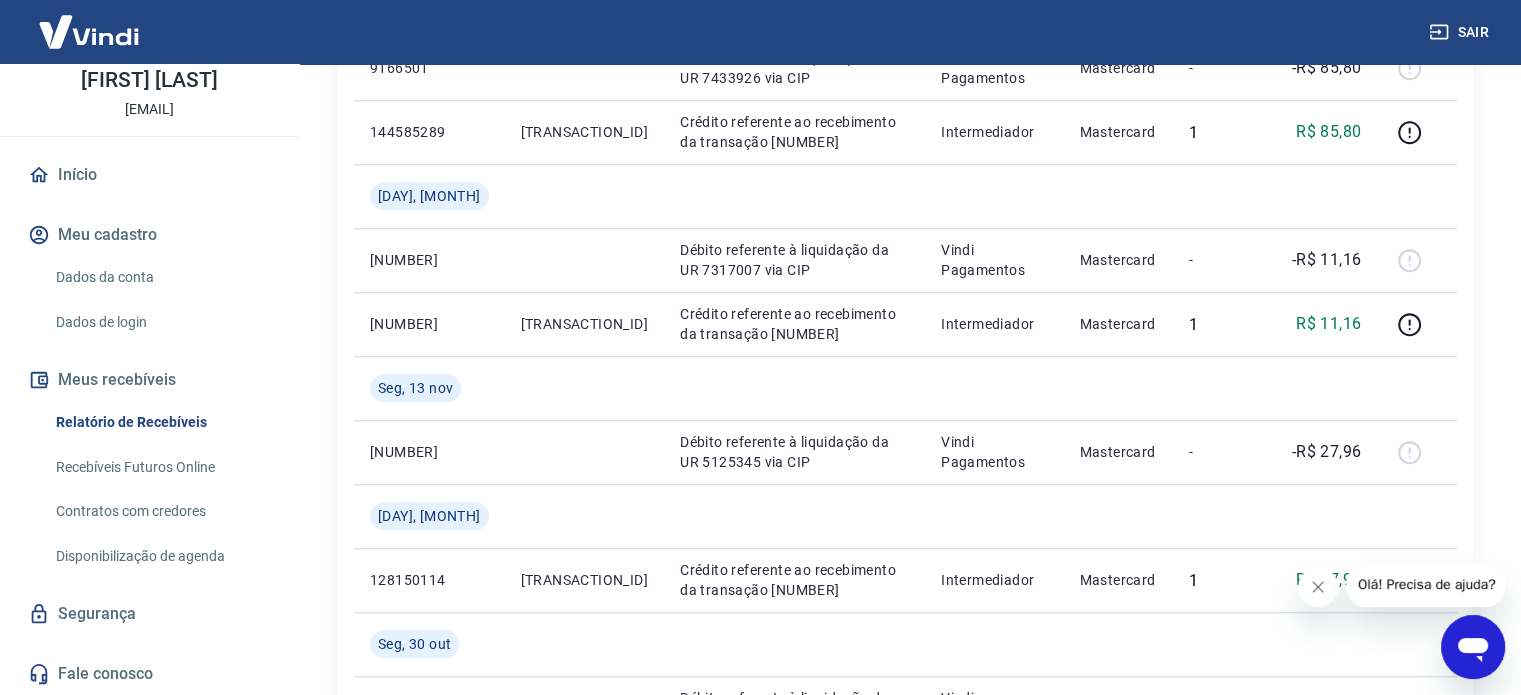 click on "Recebíveis Futuros Online" at bounding box center (161, 467) 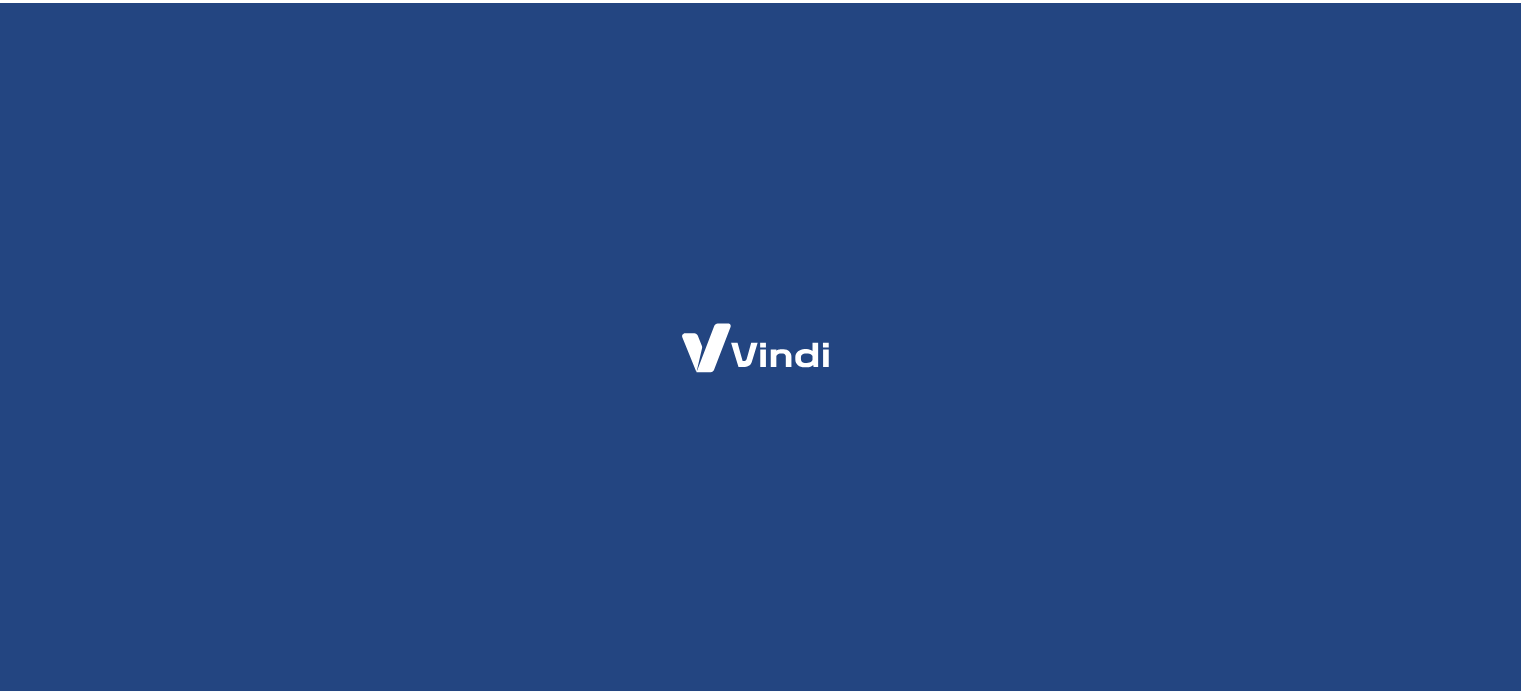 scroll, scrollTop: 0, scrollLeft: 0, axis: both 